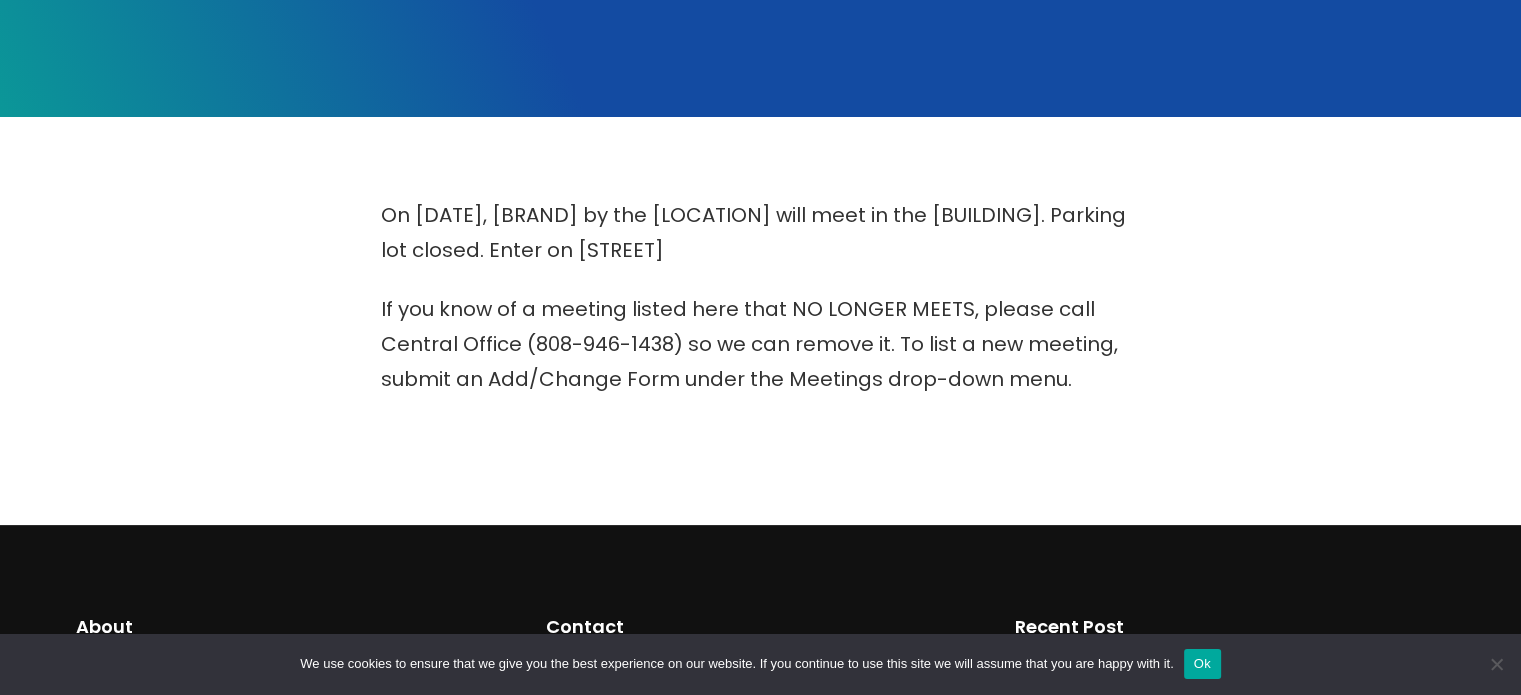 scroll, scrollTop: 0, scrollLeft: 0, axis: both 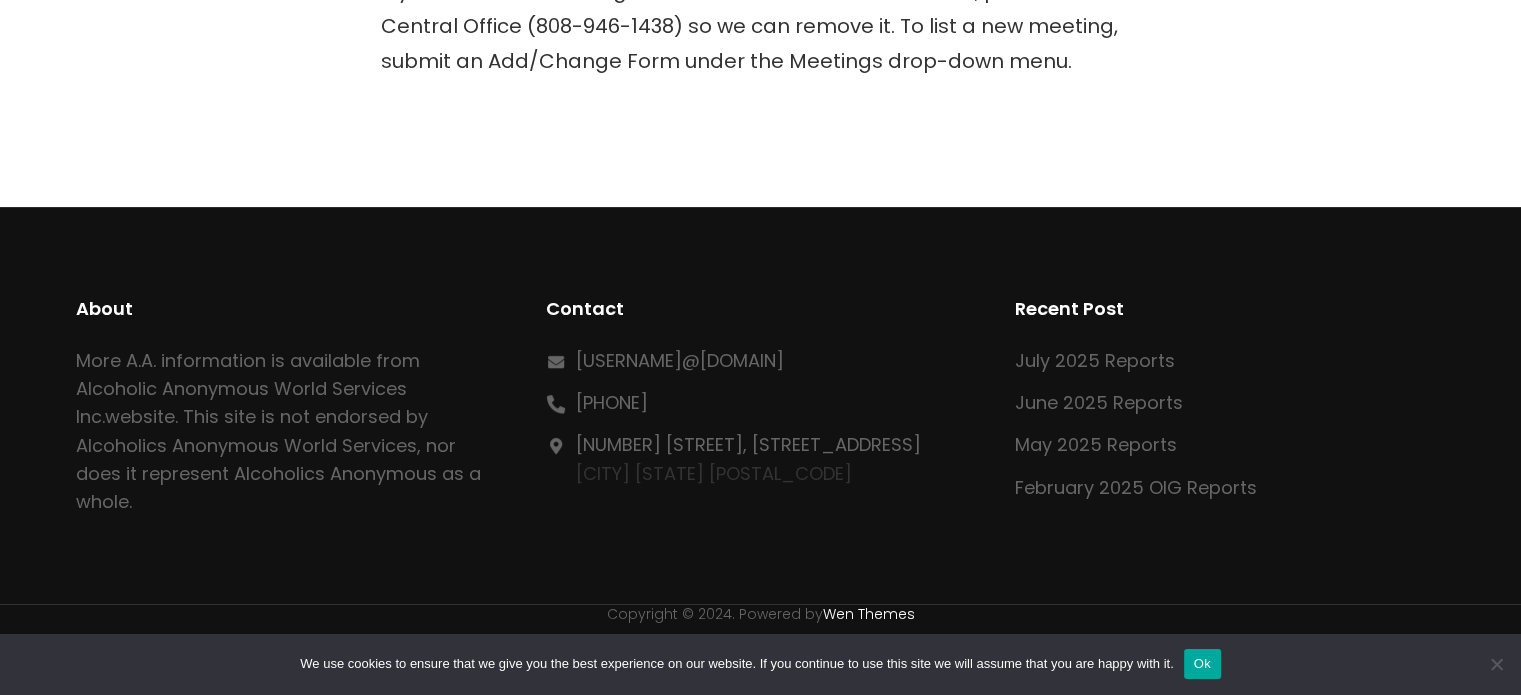 click on "Ok" at bounding box center [1202, 664] 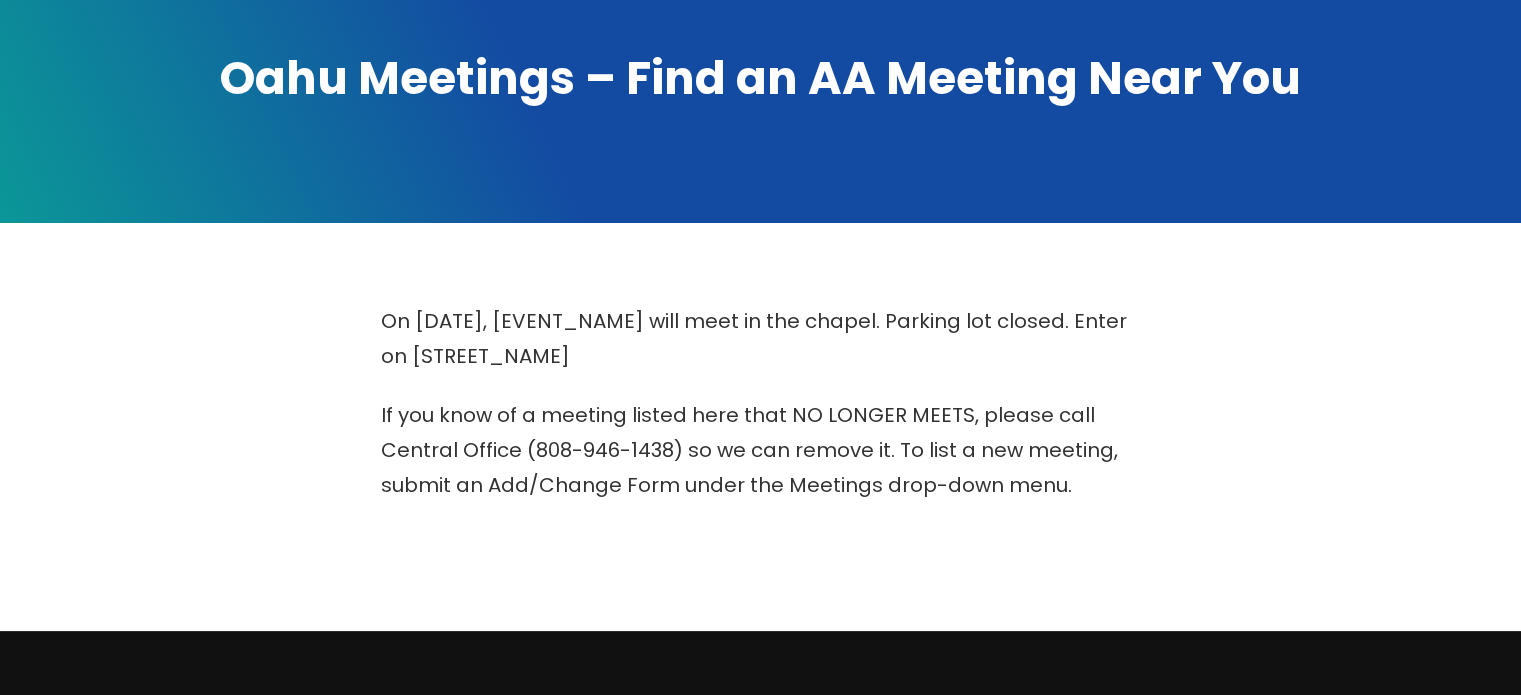 scroll, scrollTop: 0, scrollLeft: 0, axis: both 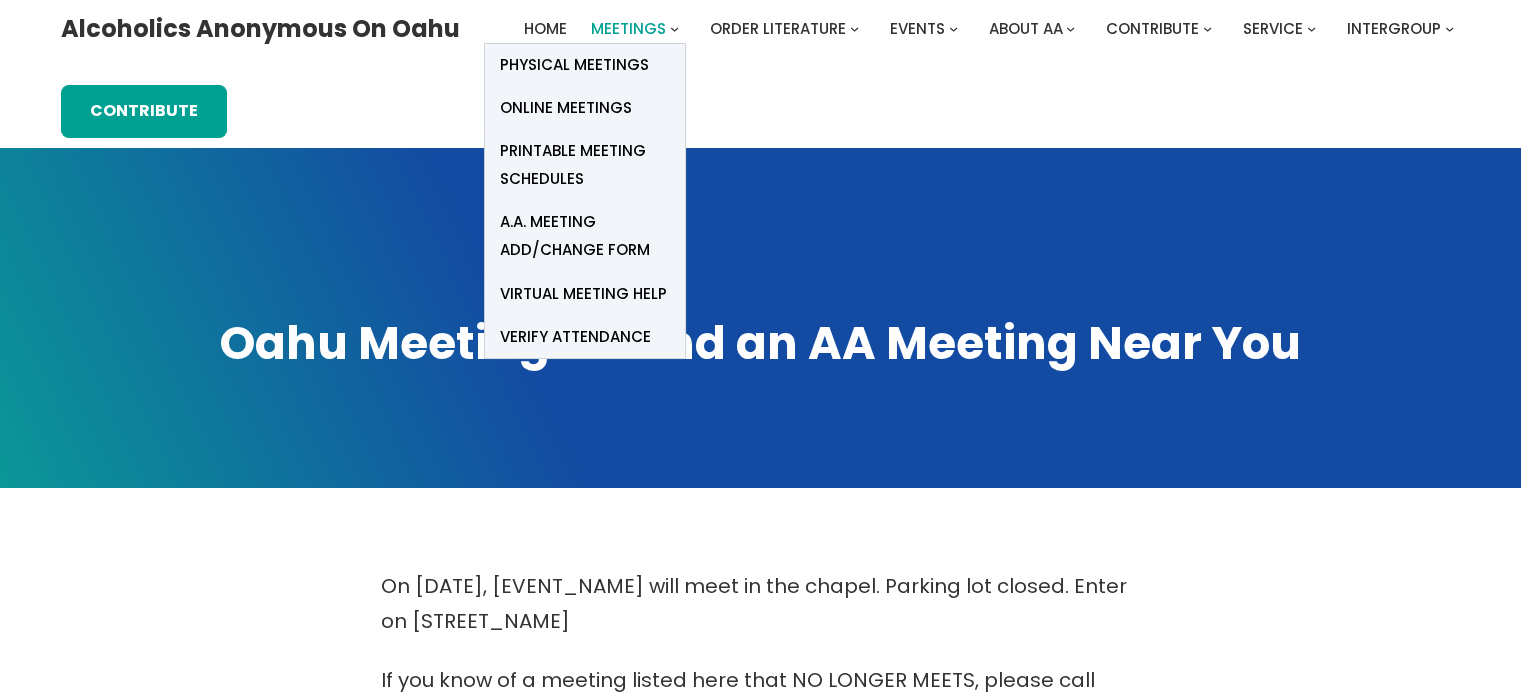 click on "Meetings" at bounding box center [628, 28] 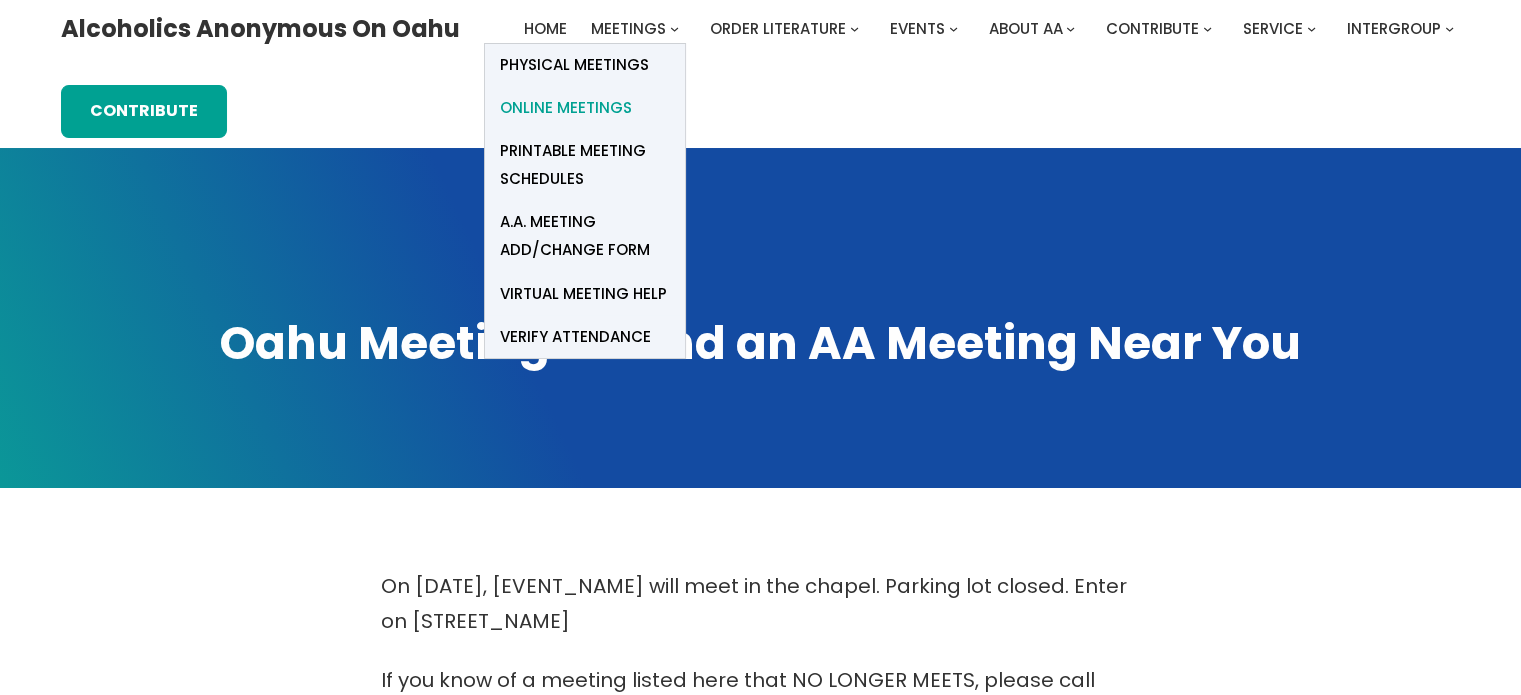 click on "Online Meetings" at bounding box center [566, 108] 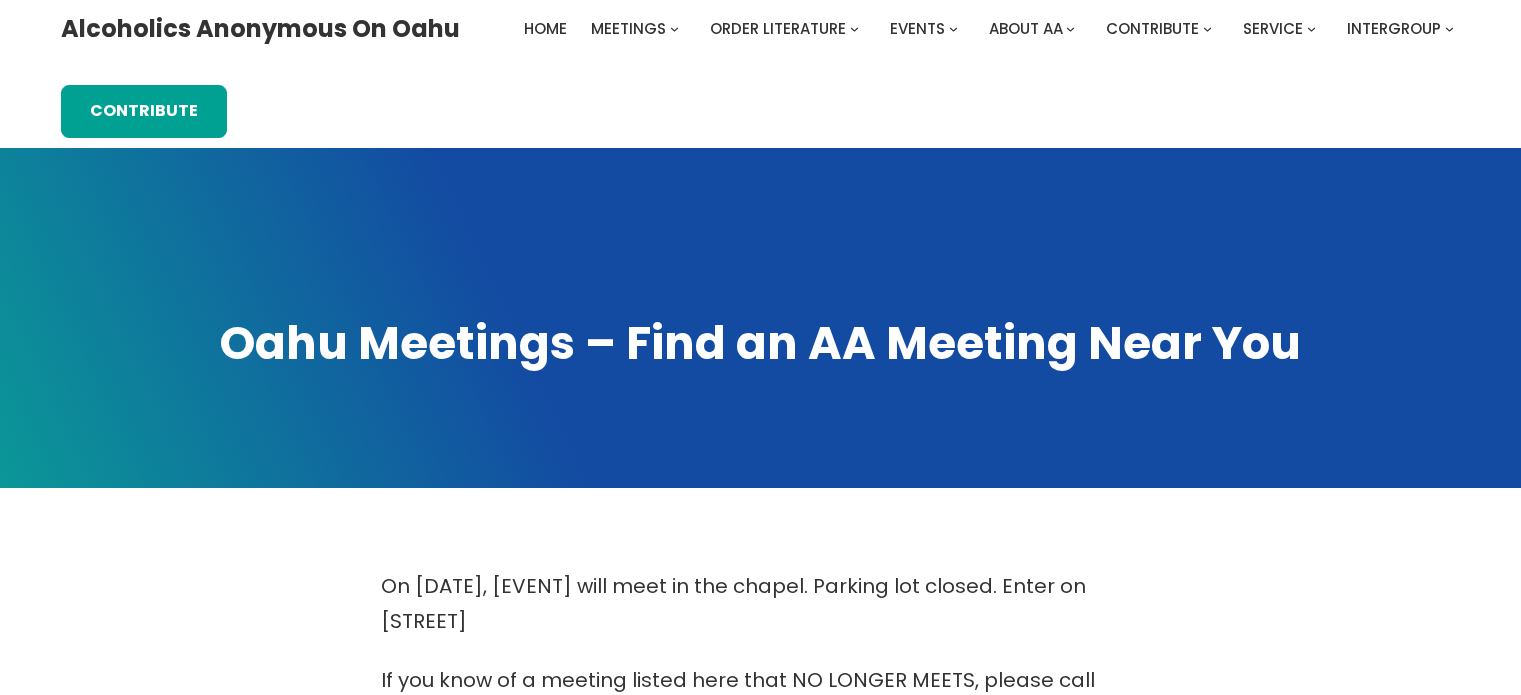 scroll, scrollTop: 0, scrollLeft: 0, axis: both 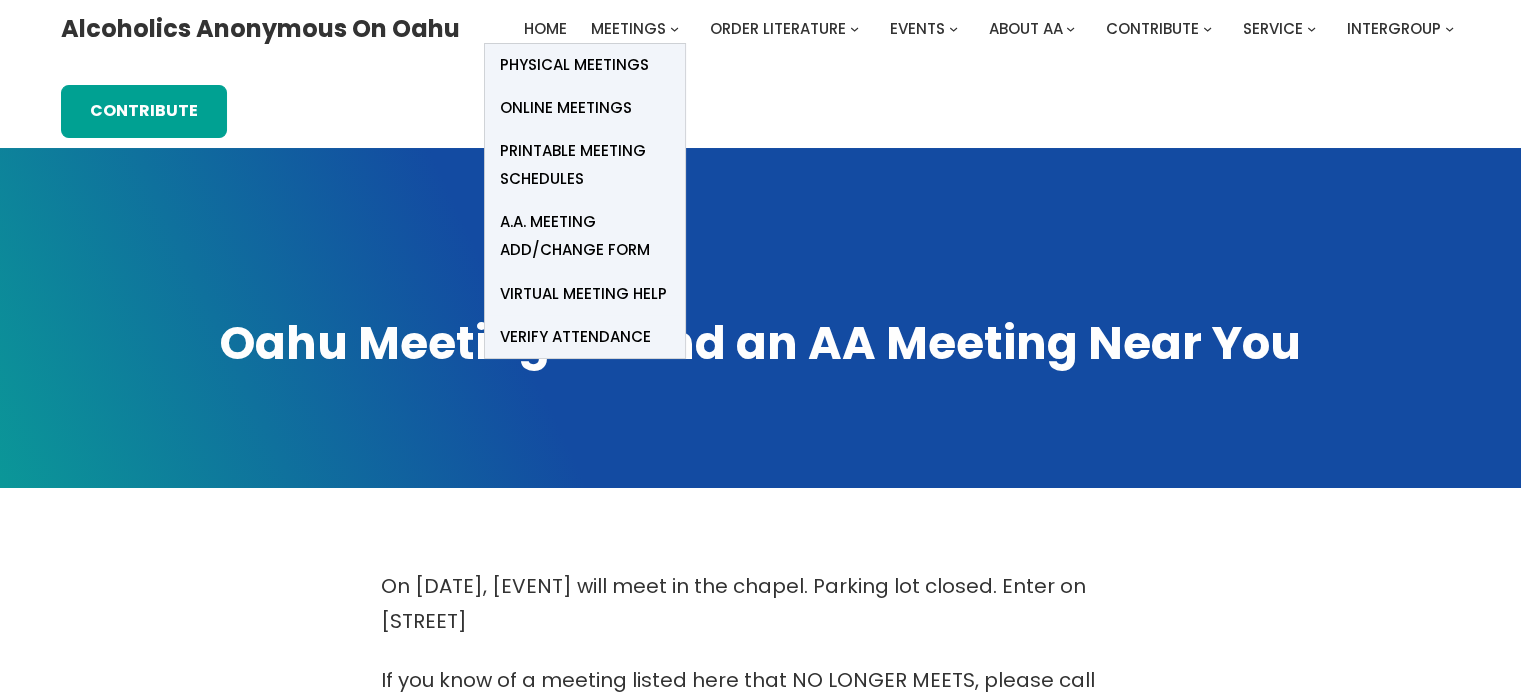 click 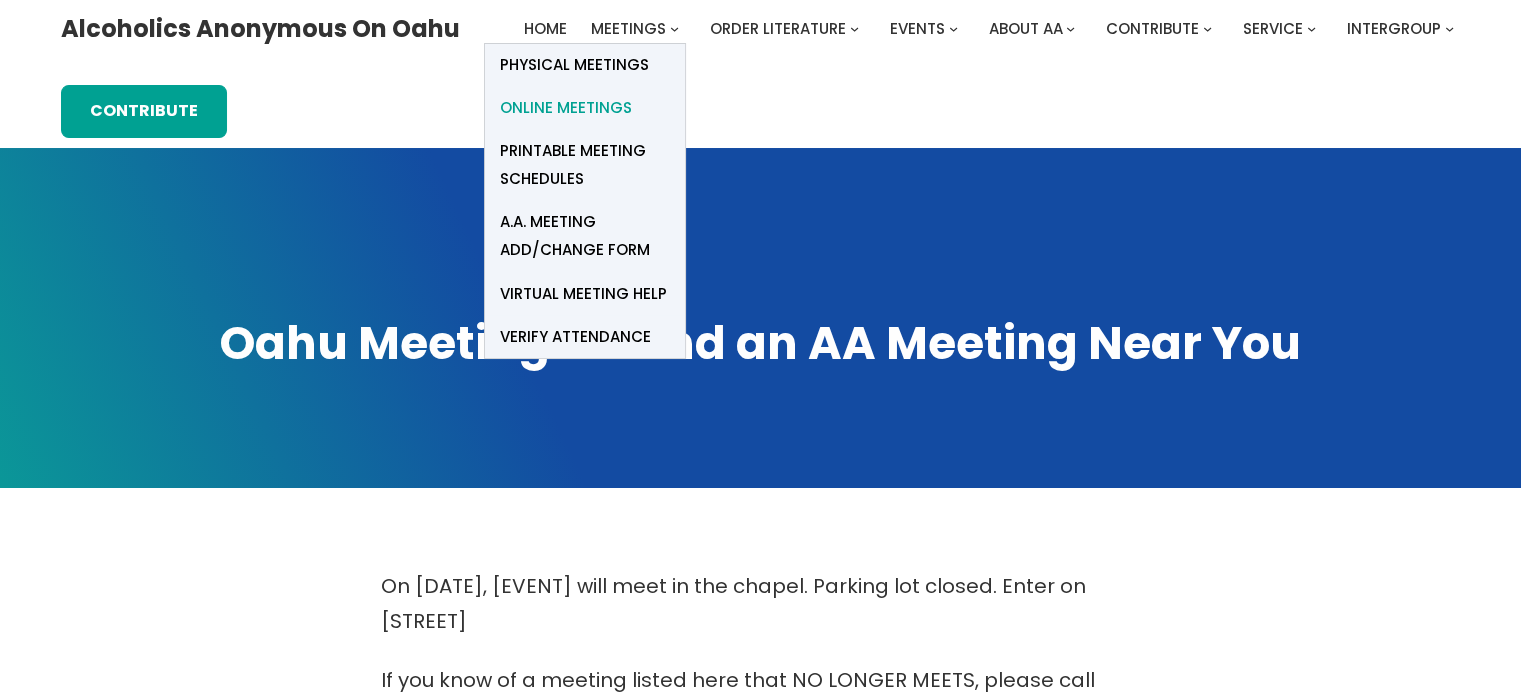 click on "Online Meetings" at bounding box center [566, 108] 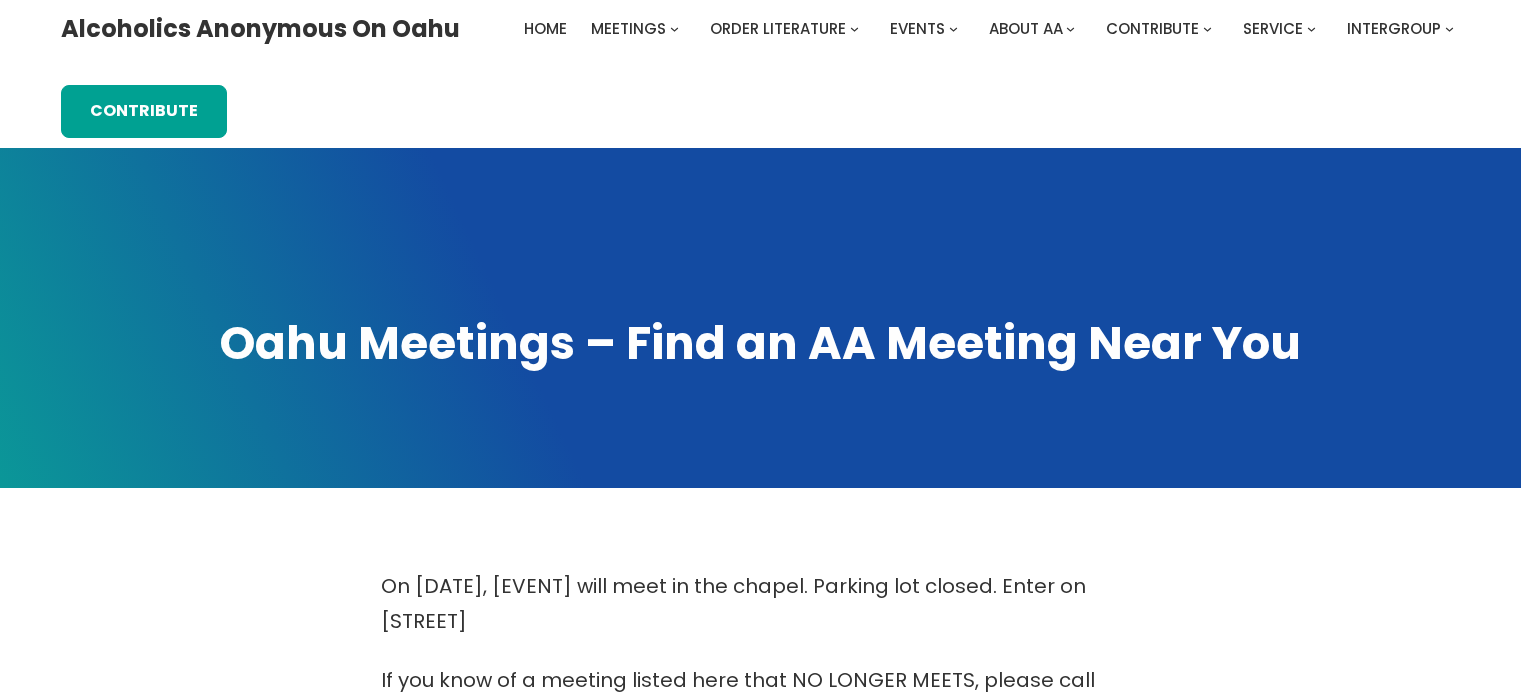 scroll, scrollTop: 0, scrollLeft: 0, axis: both 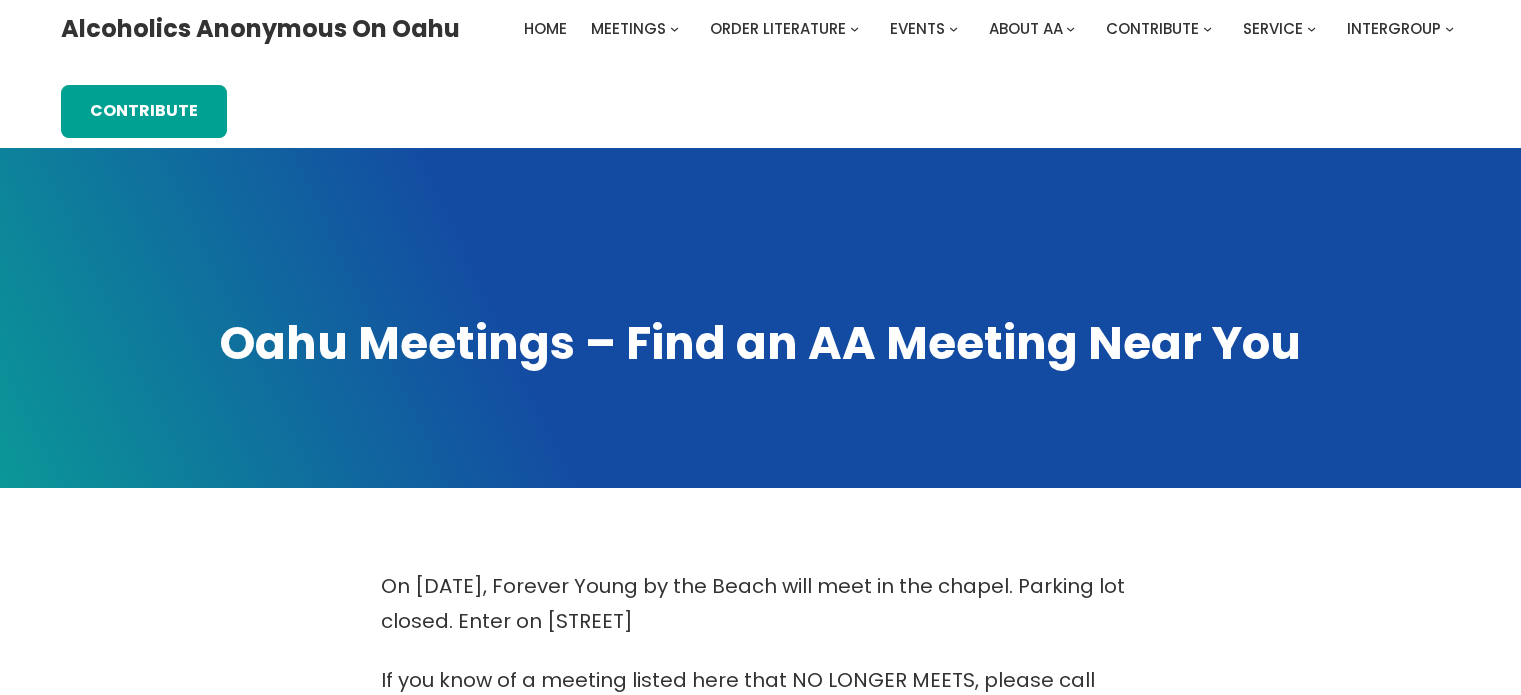 click on "Oahu Meetings – Find an AA Meeting Near You" at bounding box center [761, 343] 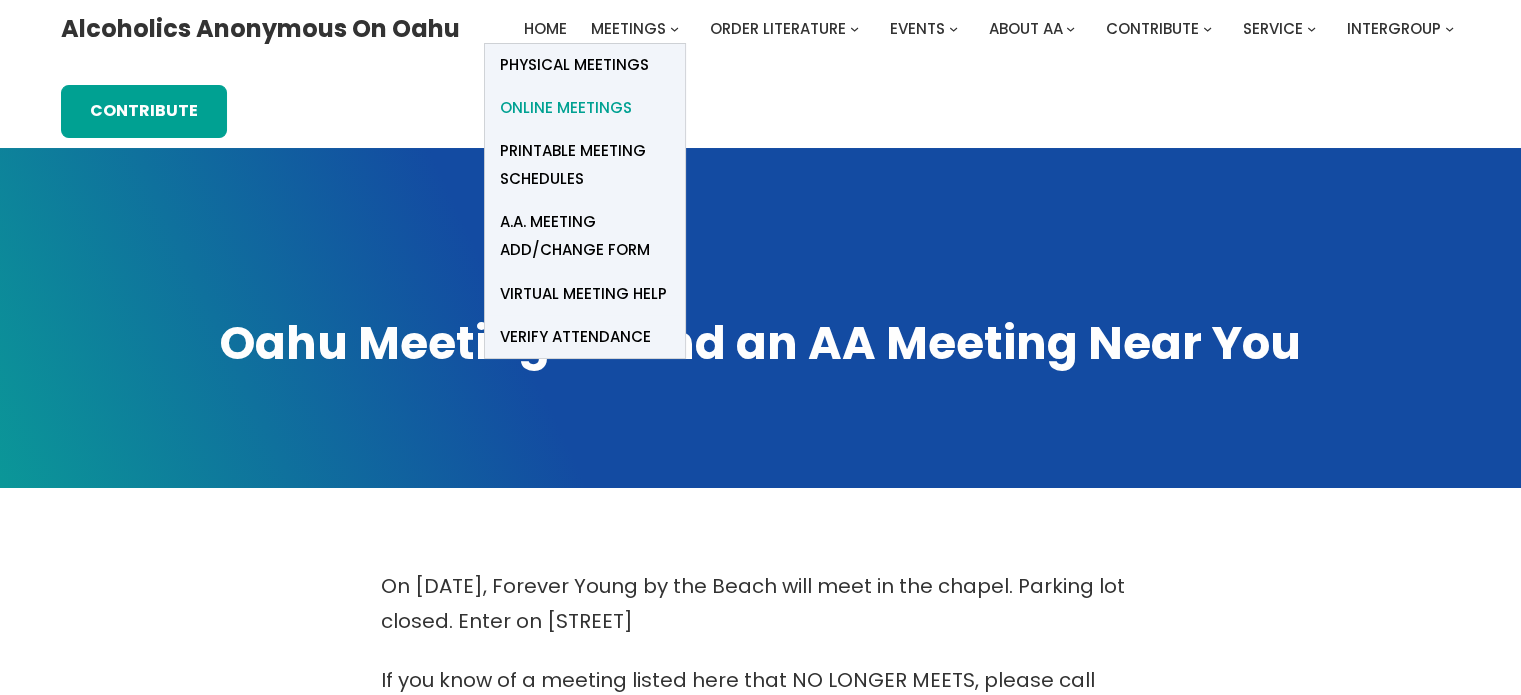 click on "Online Meetings" at bounding box center [566, 108] 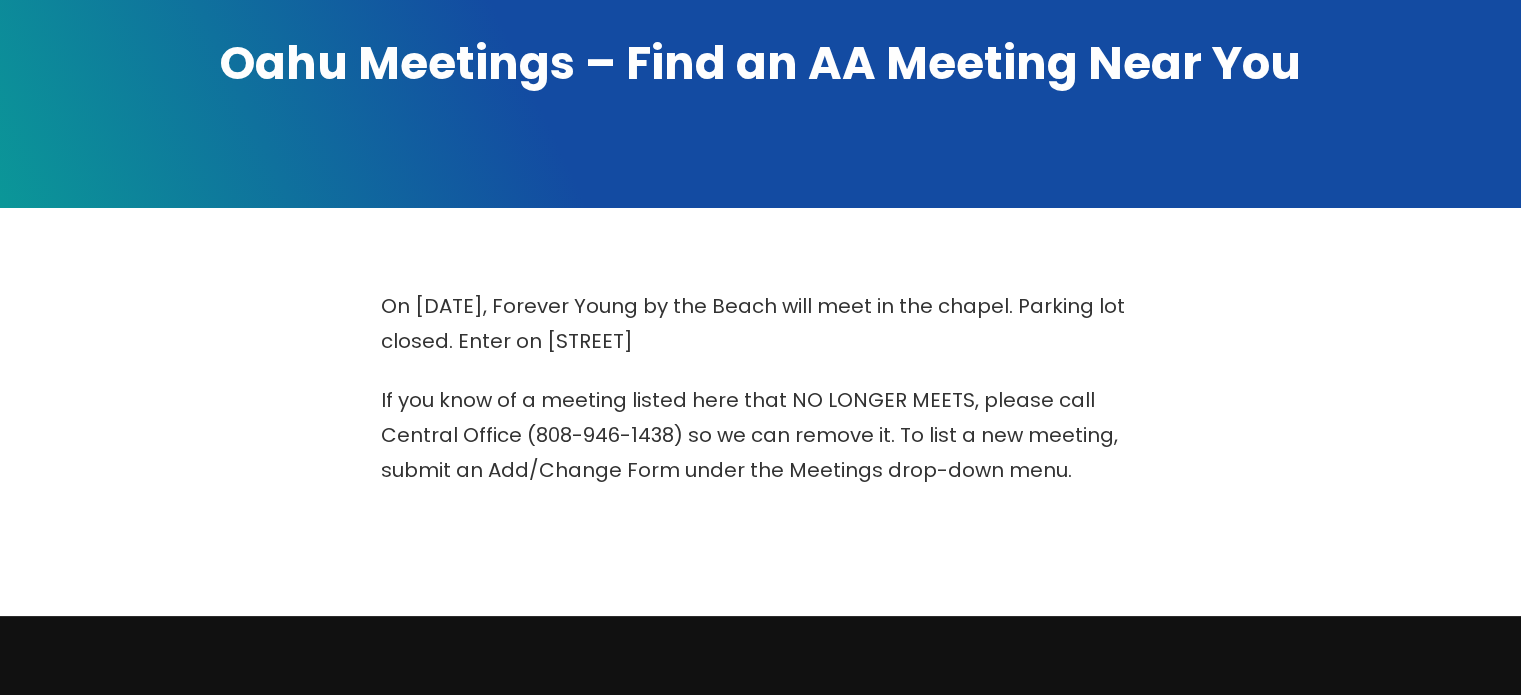 scroll, scrollTop: 400, scrollLeft: 0, axis: vertical 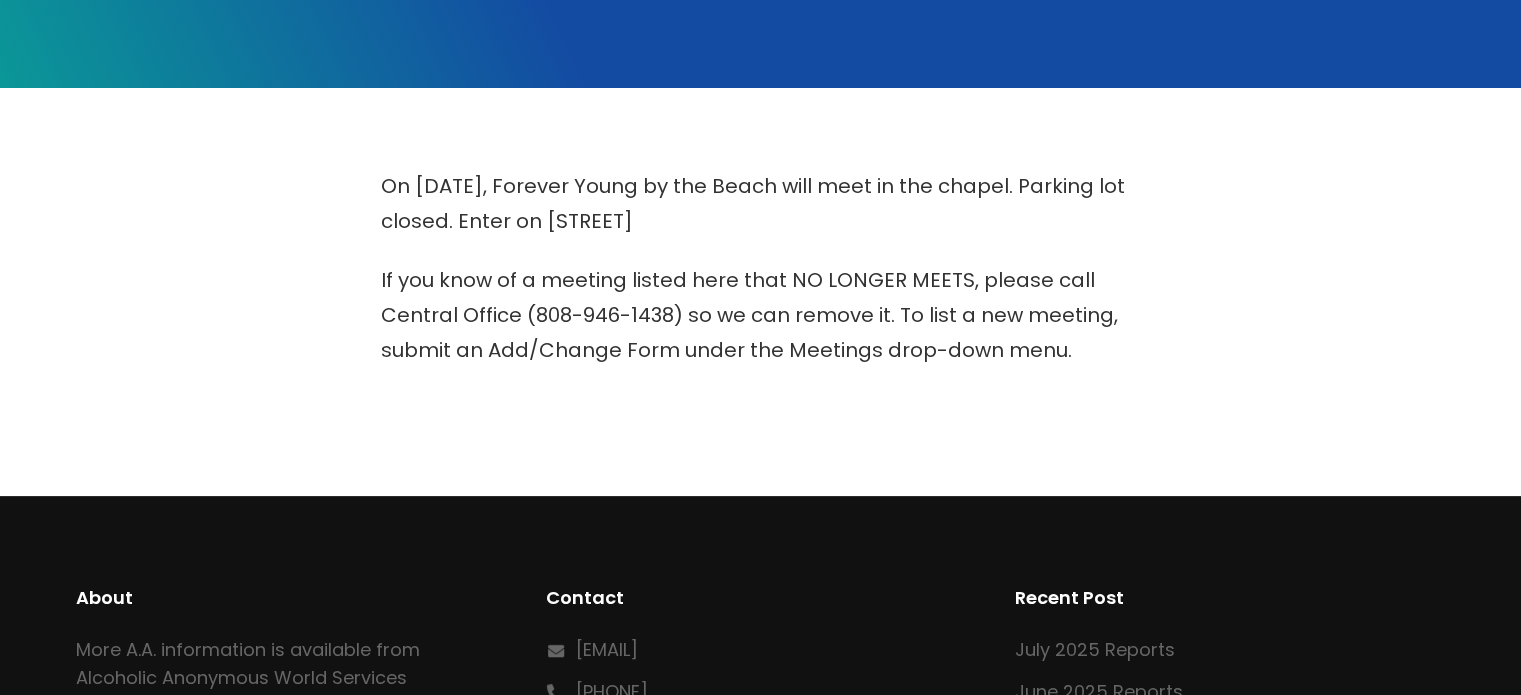 click on "If you know of a meeting listed here that NO LONGER MEETS, please call Central Office (808-946-1438) so we can remove it. To list a new meeting, submit an Add/Change Form under the Meetings drop-down menu." at bounding box center (761, 315) 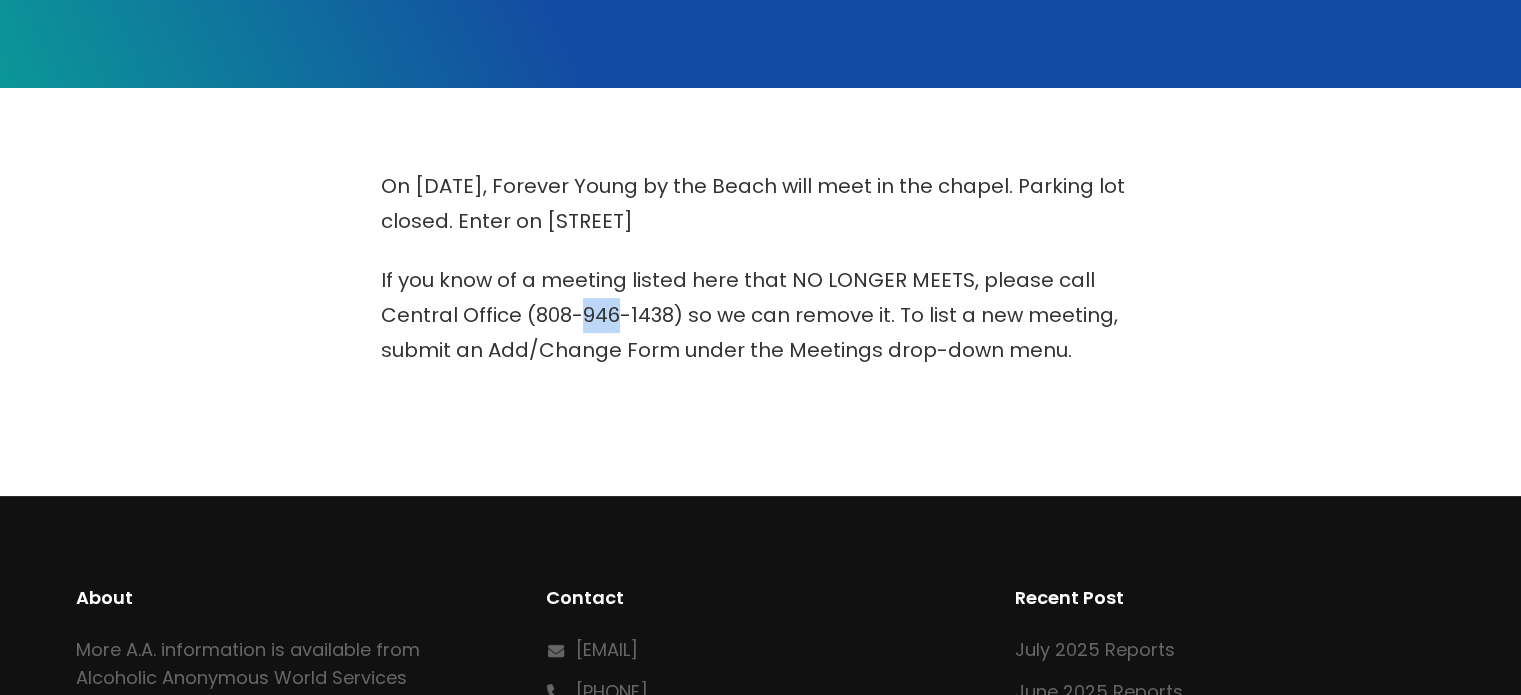 click on "If you know of a meeting listed here that NO LONGER MEETS, please call Central Office (808-946-1438) so we can remove it. To list a new meeting, submit an Add/Change Form under the Meetings drop-down menu." at bounding box center (761, 315) 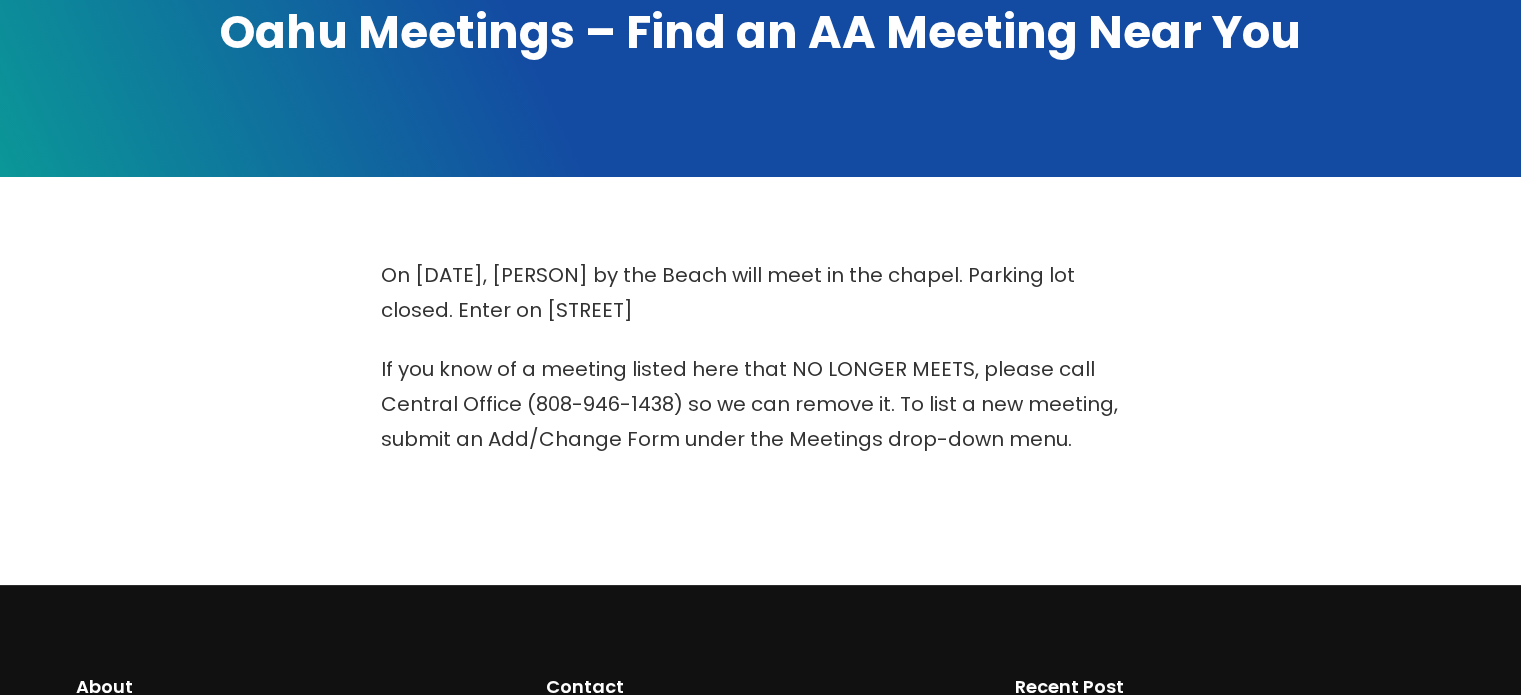scroll, scrollTop: 0, scrollLeft: 0, axis: both 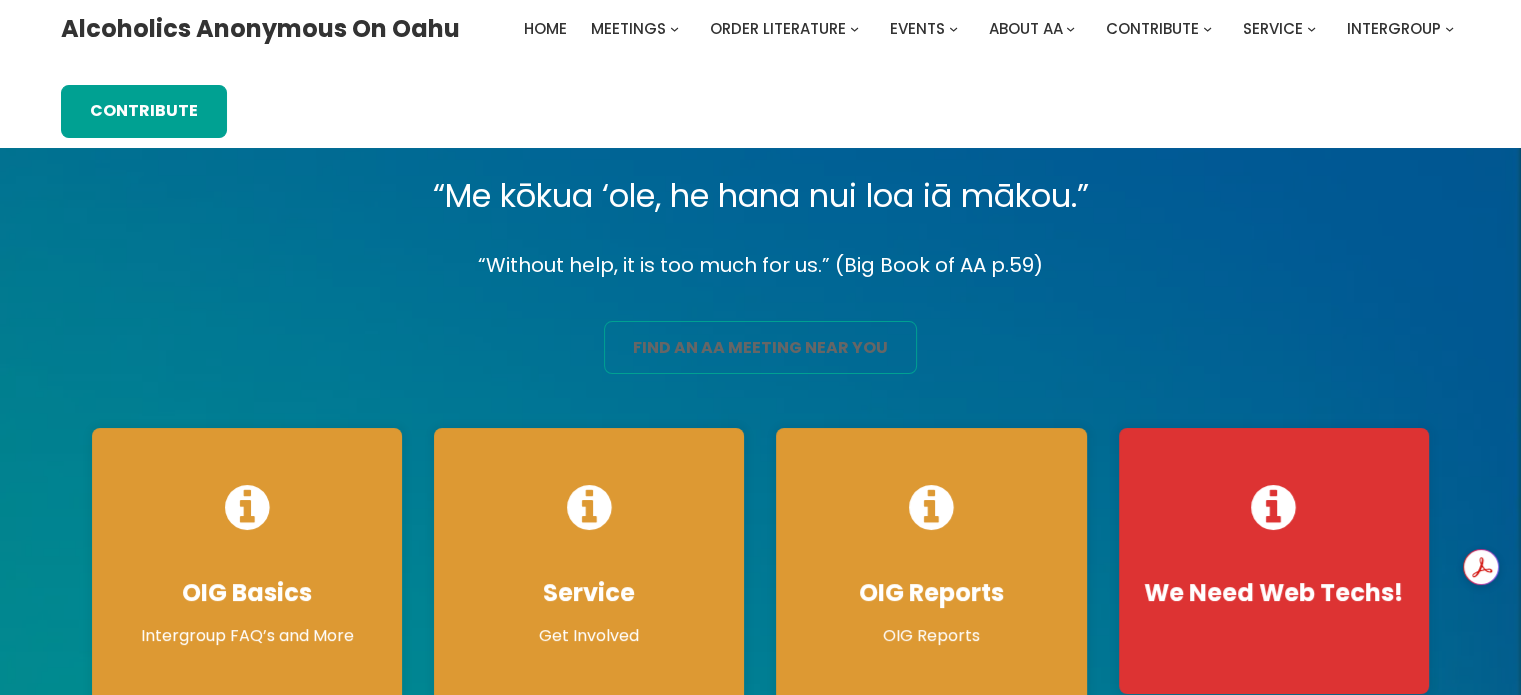click on "find an aa meeting near you" at bounding box center (760, 347) 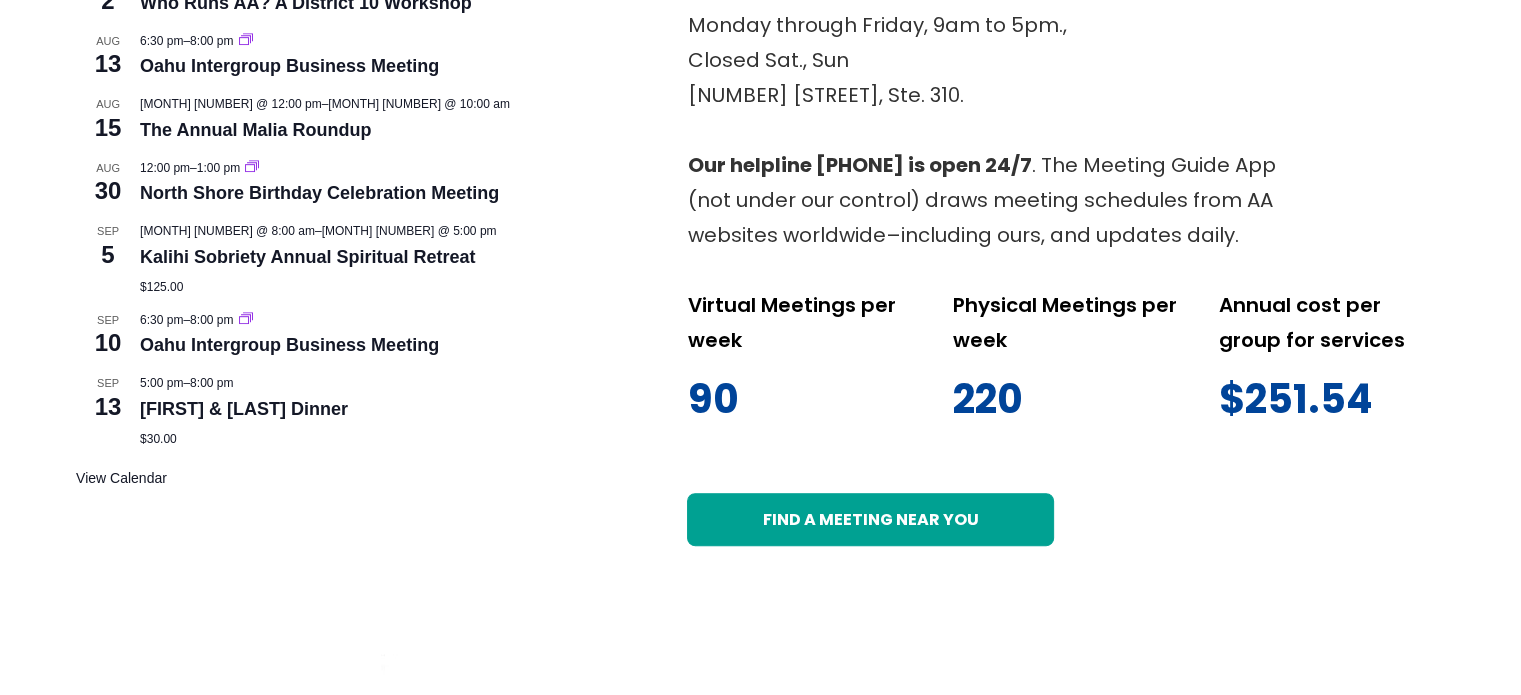 scroll, scrollTop: 1100, scrollLeft: 0, axis: vertical 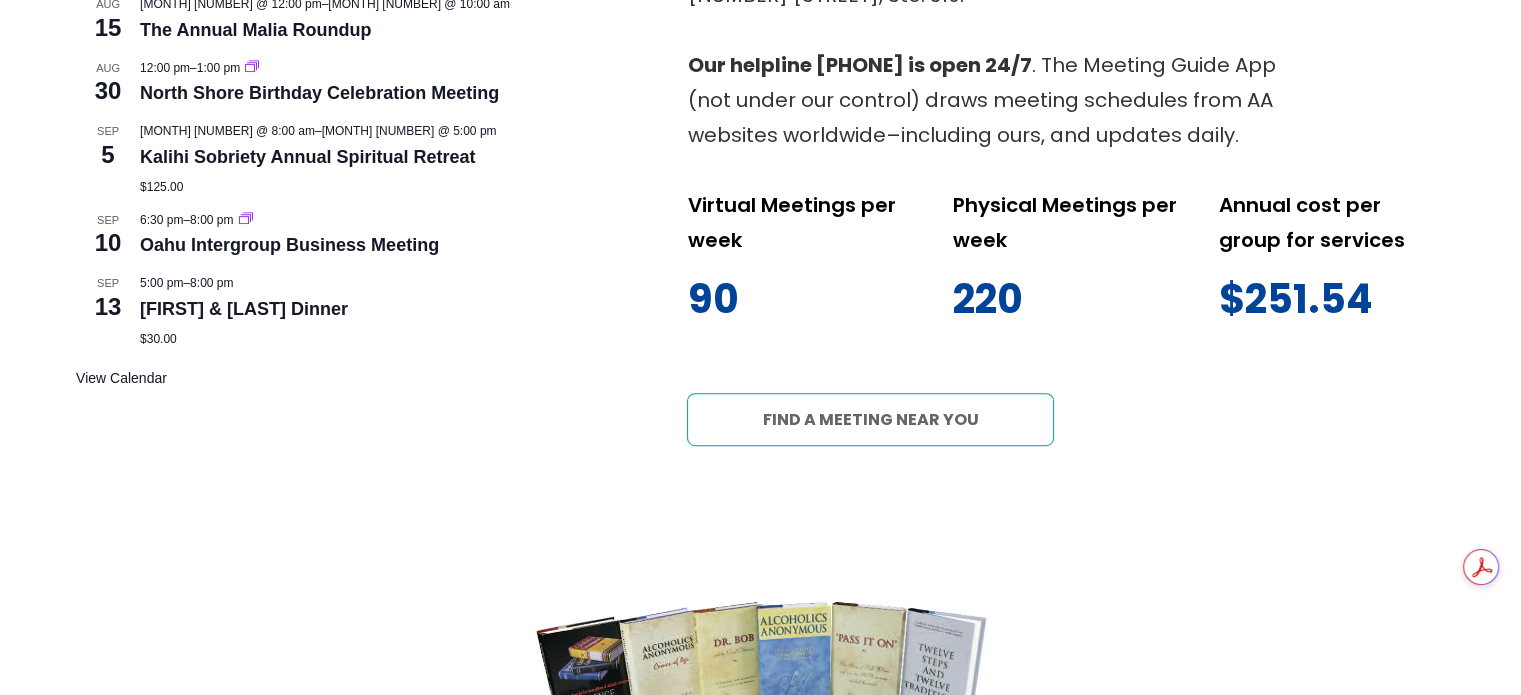 click on "Find a meeting near you" at bounding box center [870, 419] 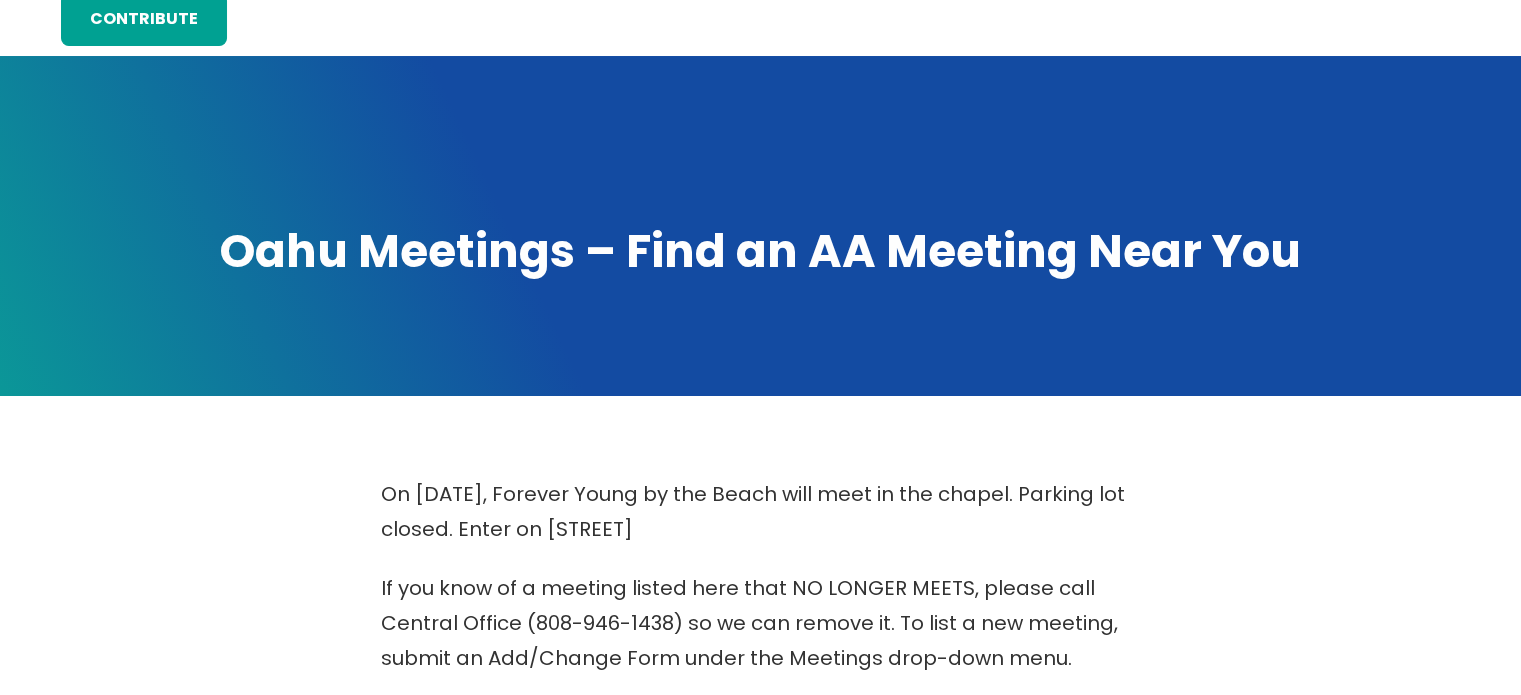 scroll, scrollTop: 0, scrollLeft: 0, axis: both 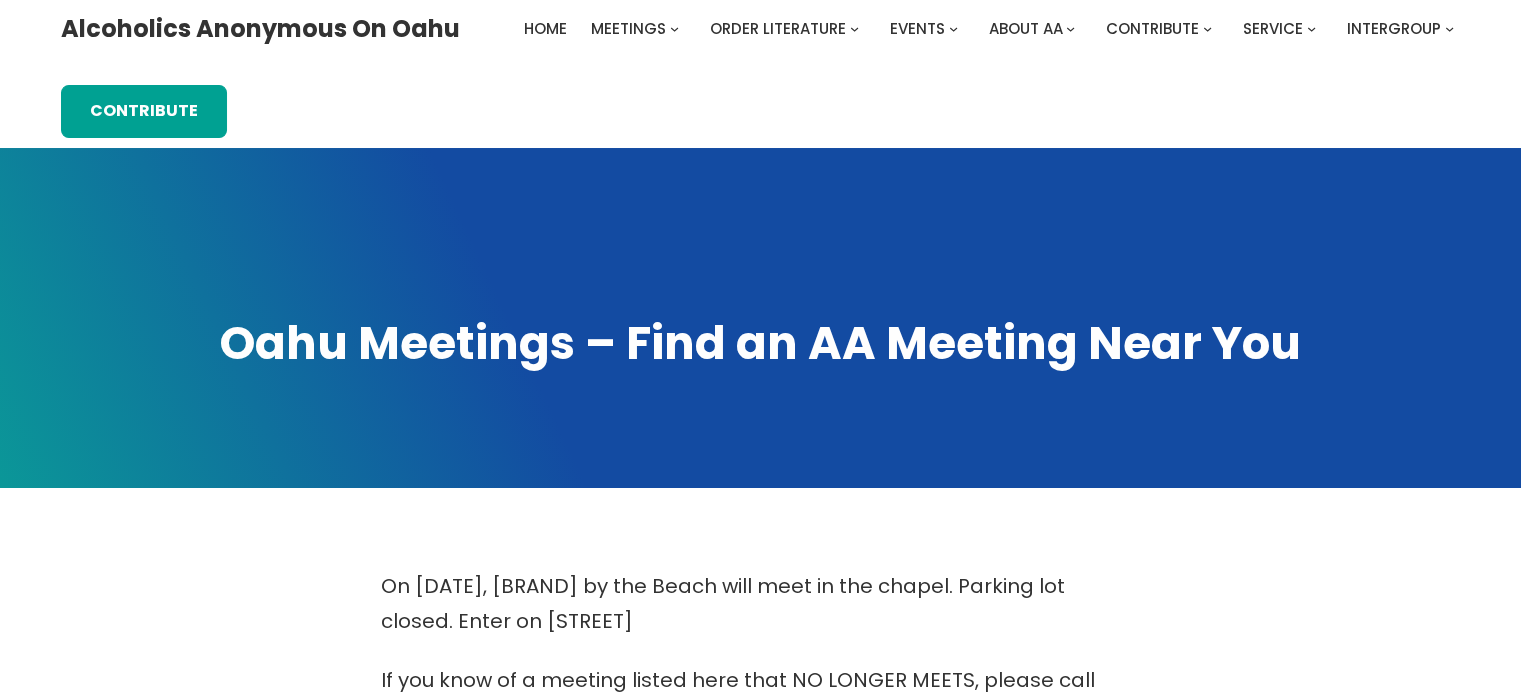 click on "Oahu Meetings – Find an AA Meeting Near You" at bounding box center (761, 343) 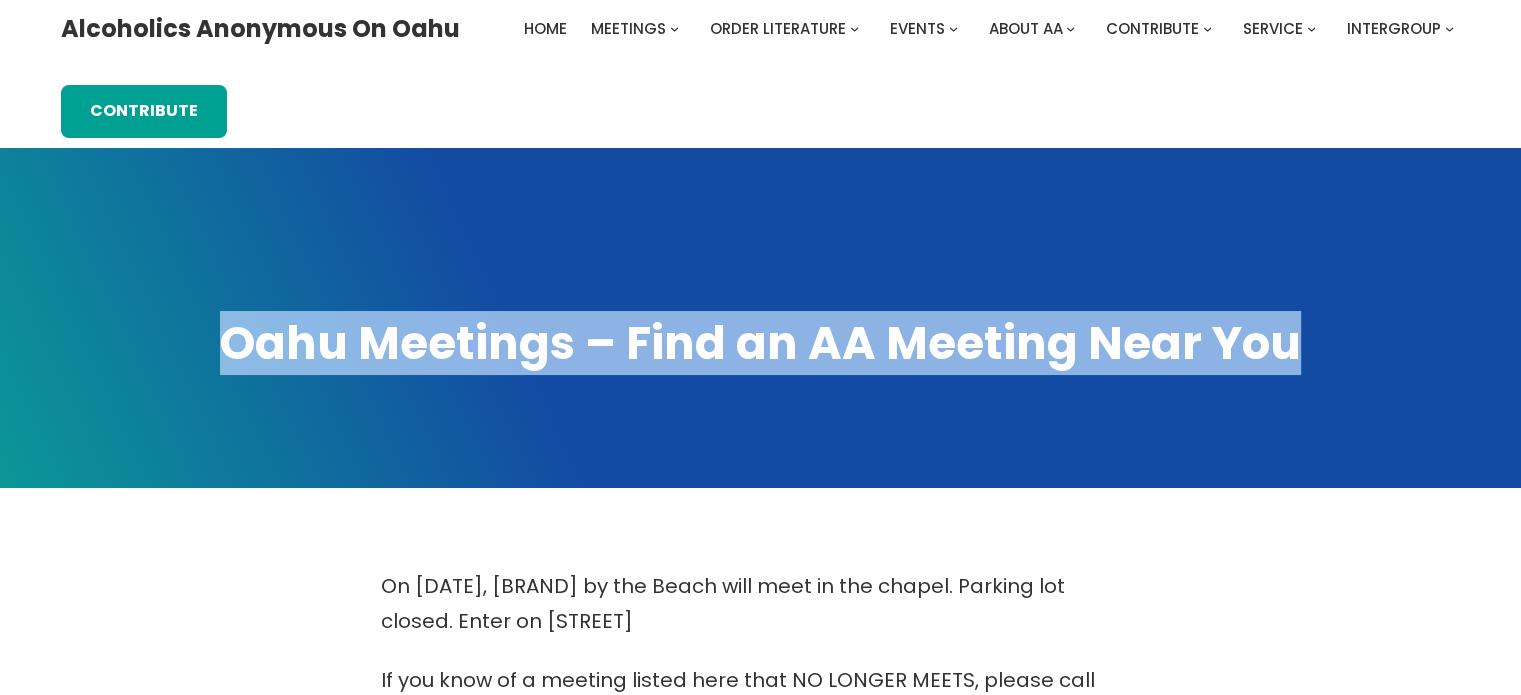 drag, startPoint x: 1519, startPoint y: 231, endPoint x: 1527, endPoint y: 347, distance: 116.275536 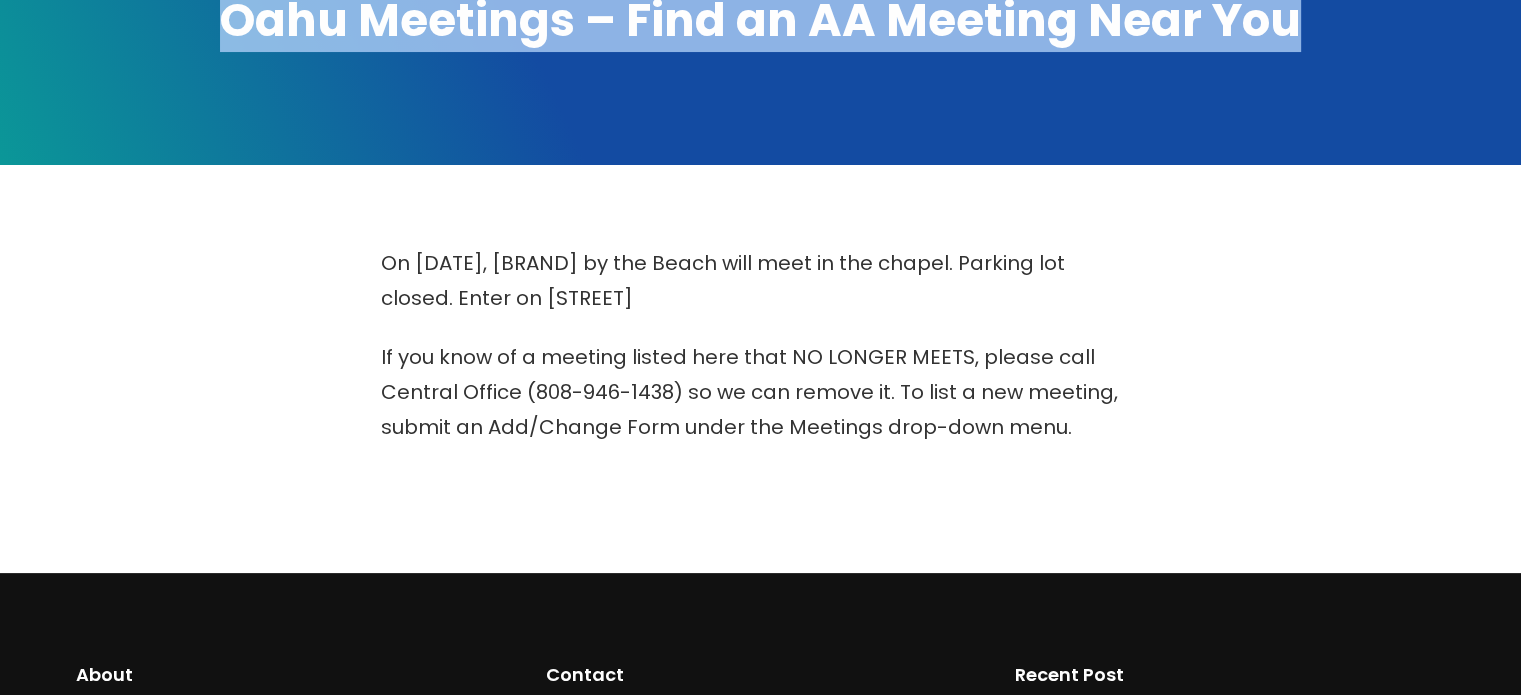 scroll, scrollTop: 0, scrollLeft: 0, axis: both 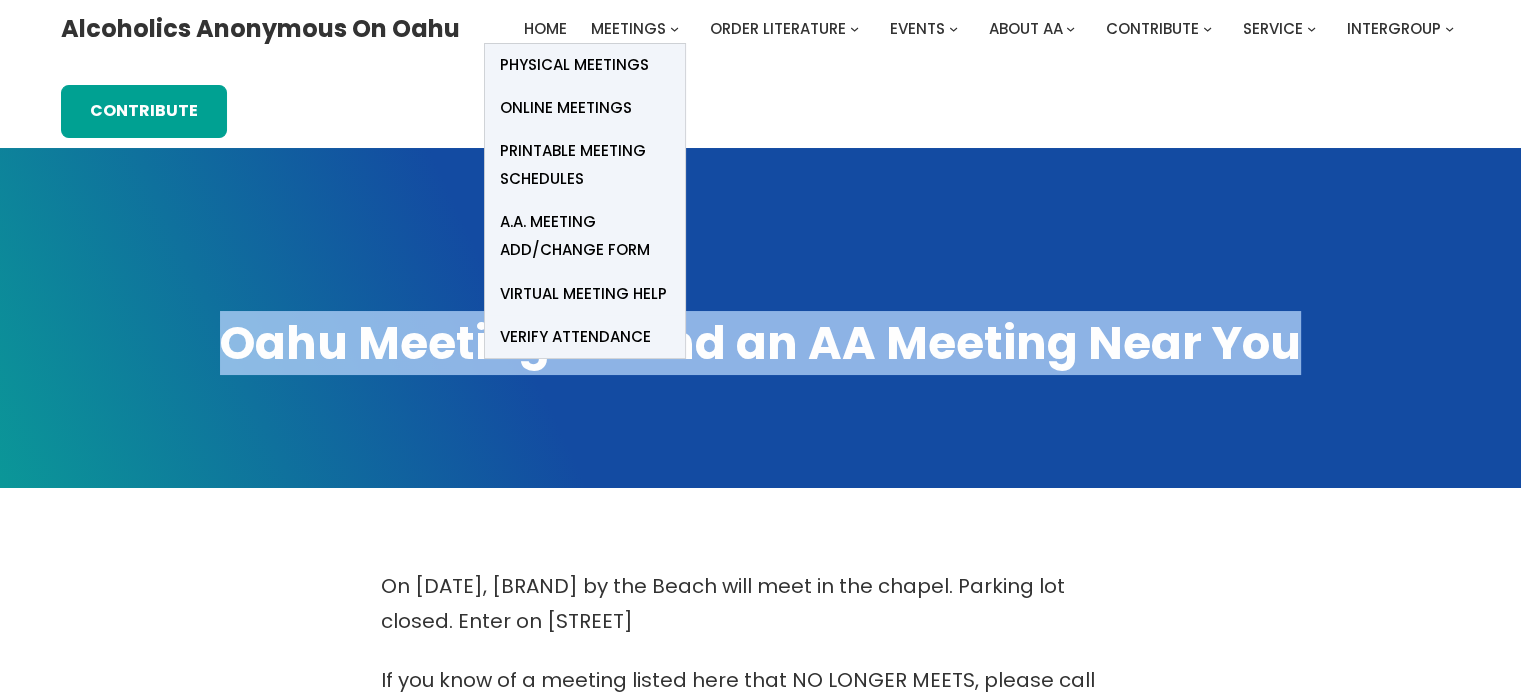 click 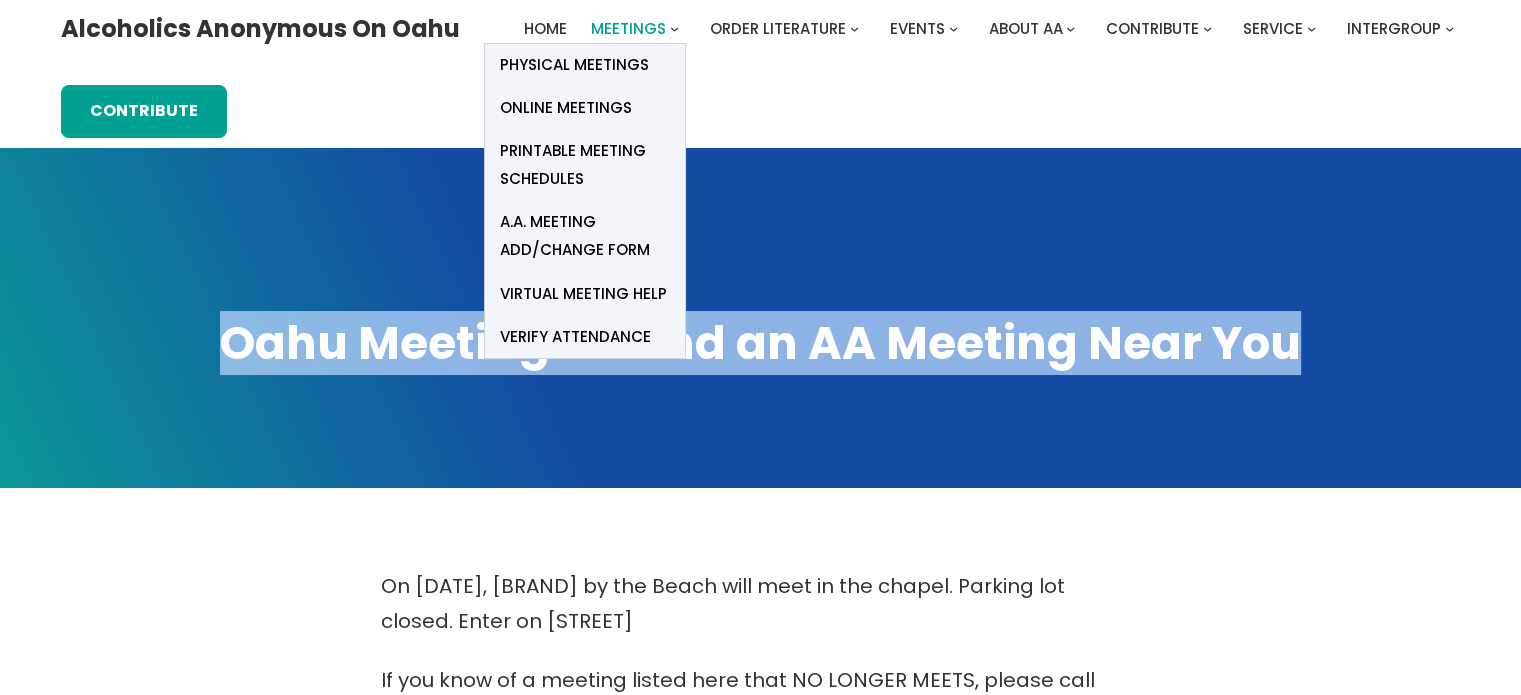 click on "Meetings" at bounding box center (628, 28) 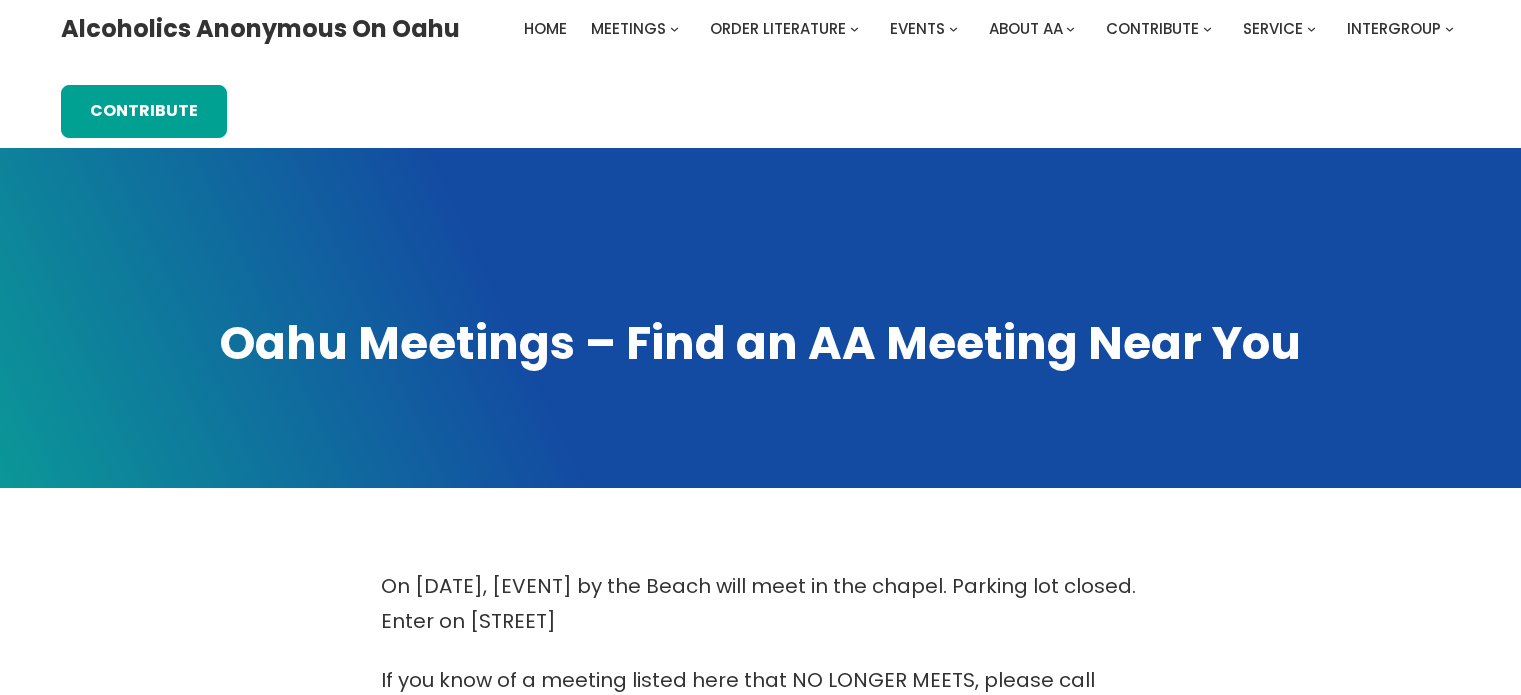 scroll, scrollTop: 0, scrollLeft: 0, axis: both 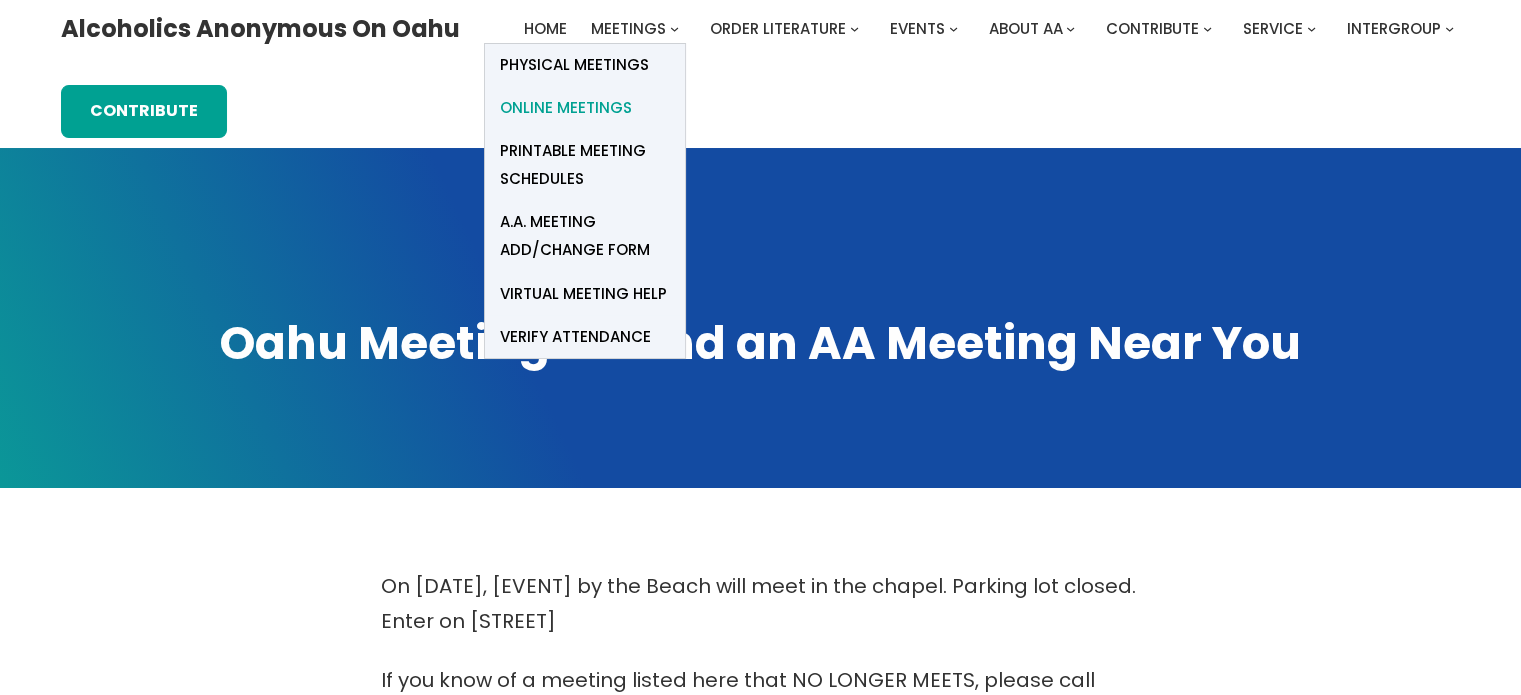 click on "Online Meetings" at bounding box center (566, 108) 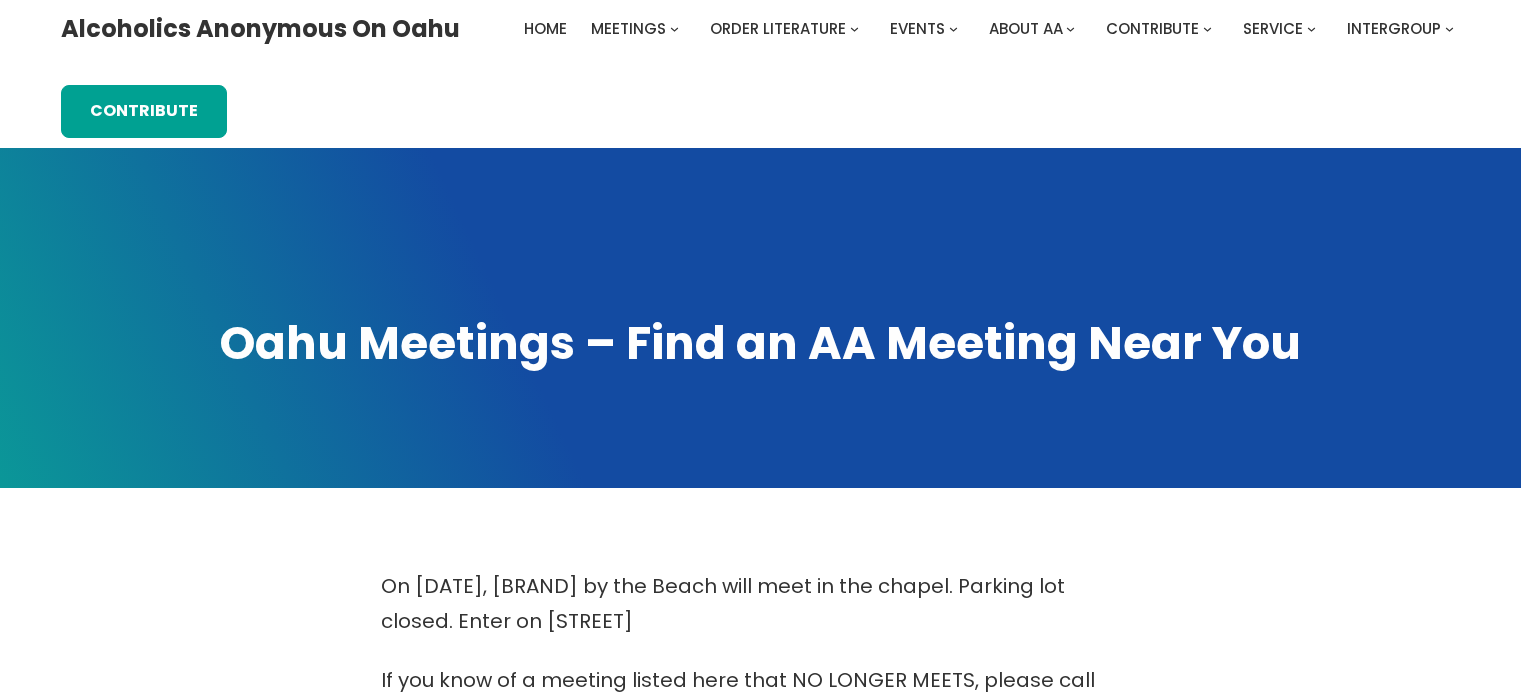 scroll, scrollTop: 0, scrollLeft: 0, axis: both 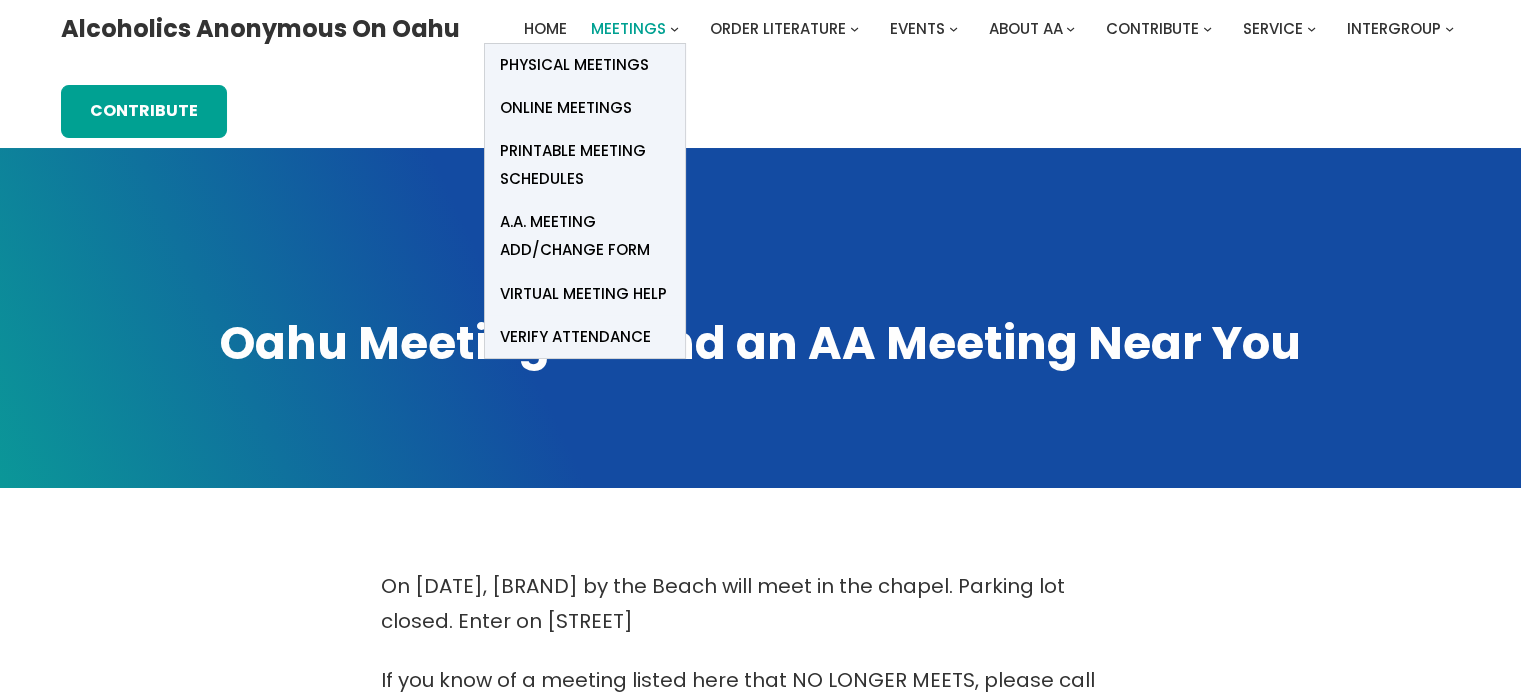 click on "Meetings" at bounding box center (628, 28) 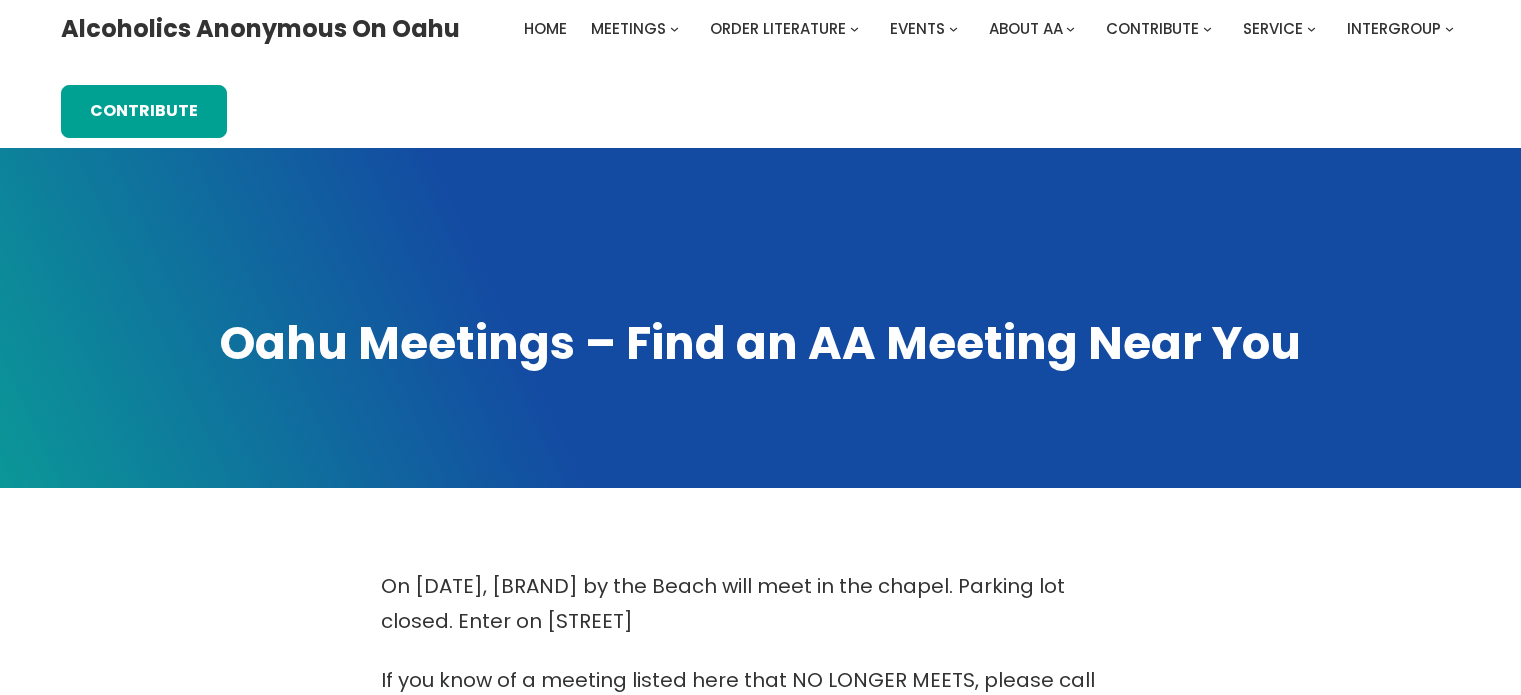 scroll, scrollTop: 0, scrollLeft: 0, axis: both 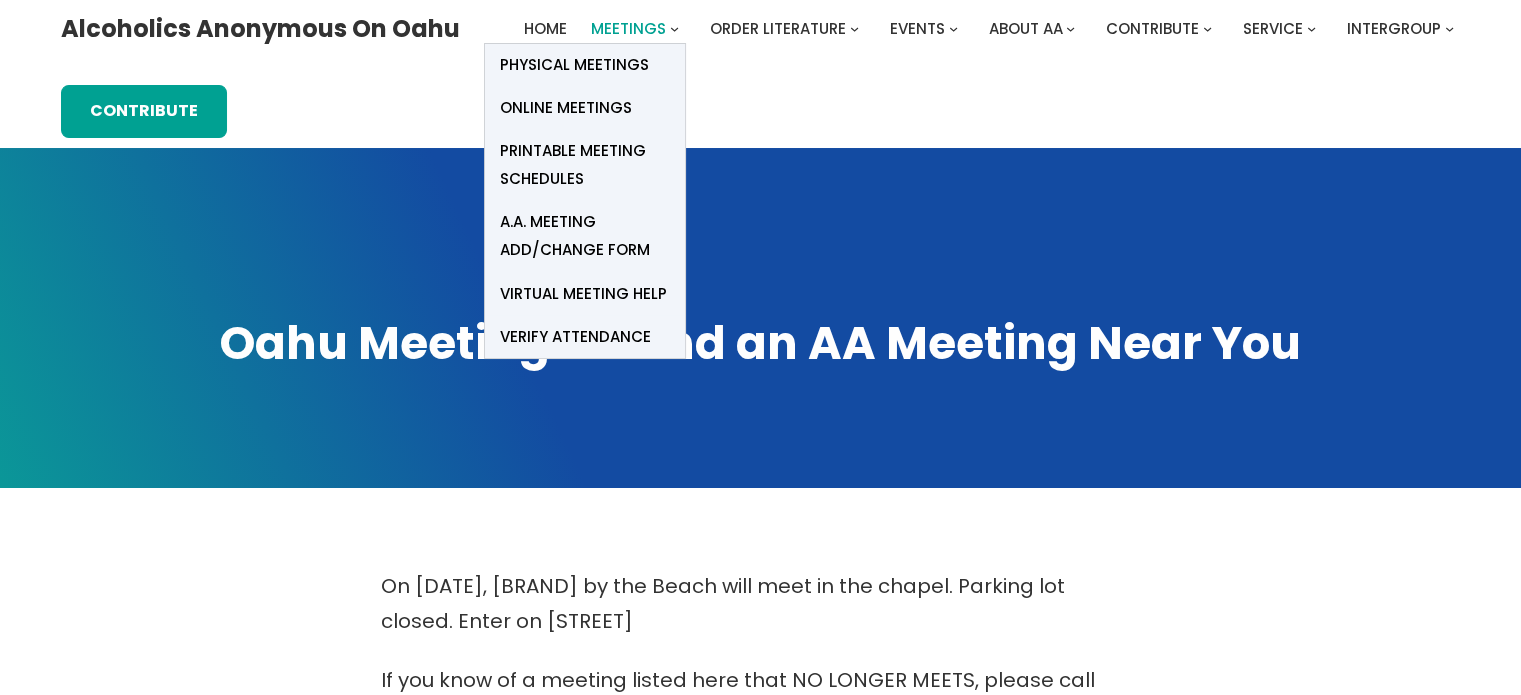 click on "Meetings" at bounding box center (628, 28) 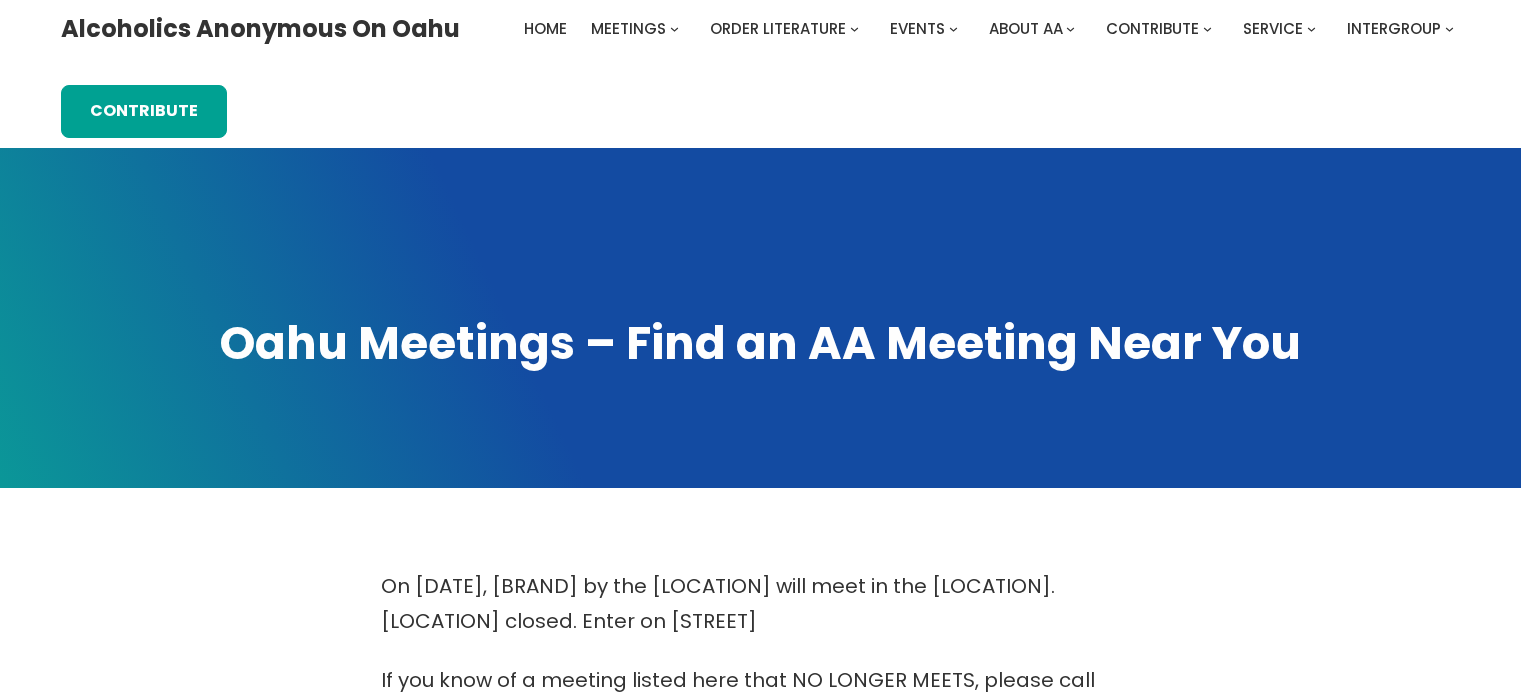 scroll, scrollTop: 0, scrollLeft: 0, axis: both 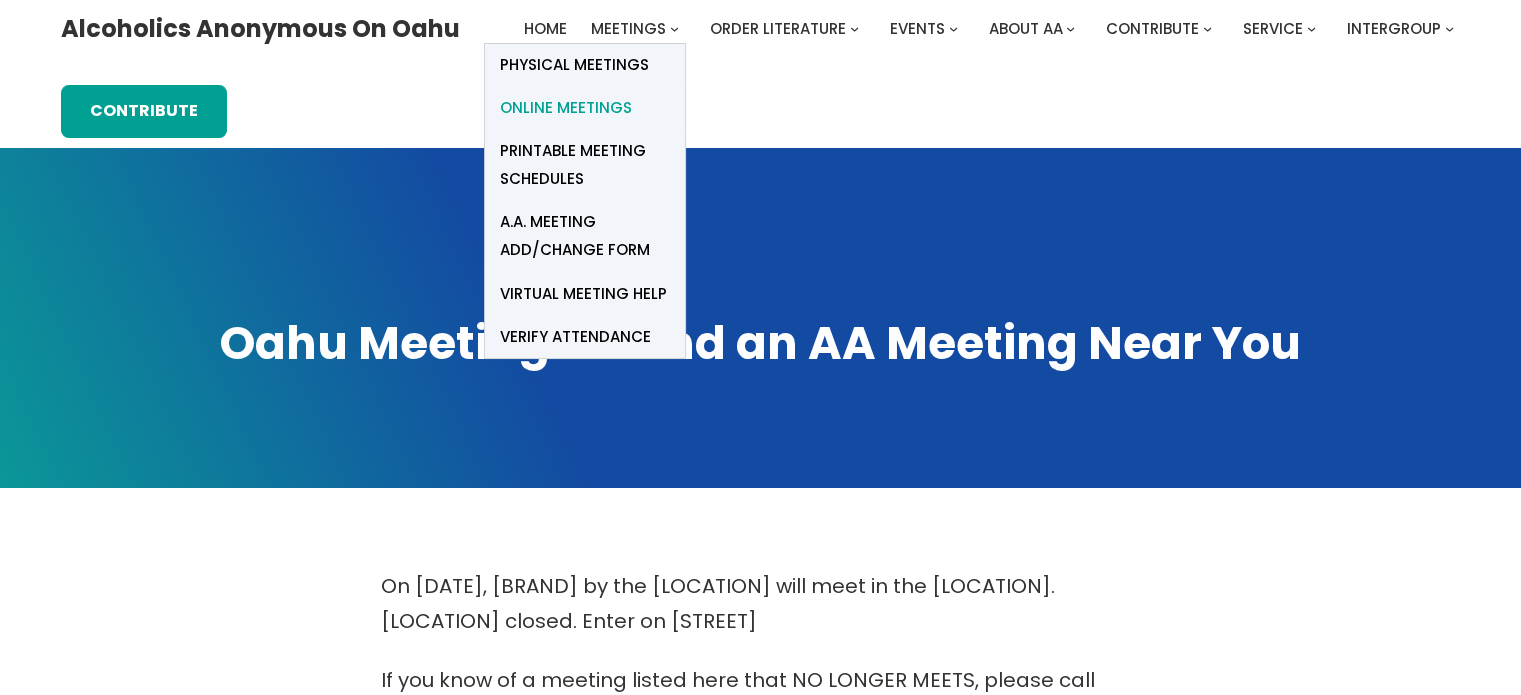 click on "Online Meetings" at bounding box center [566, 108] 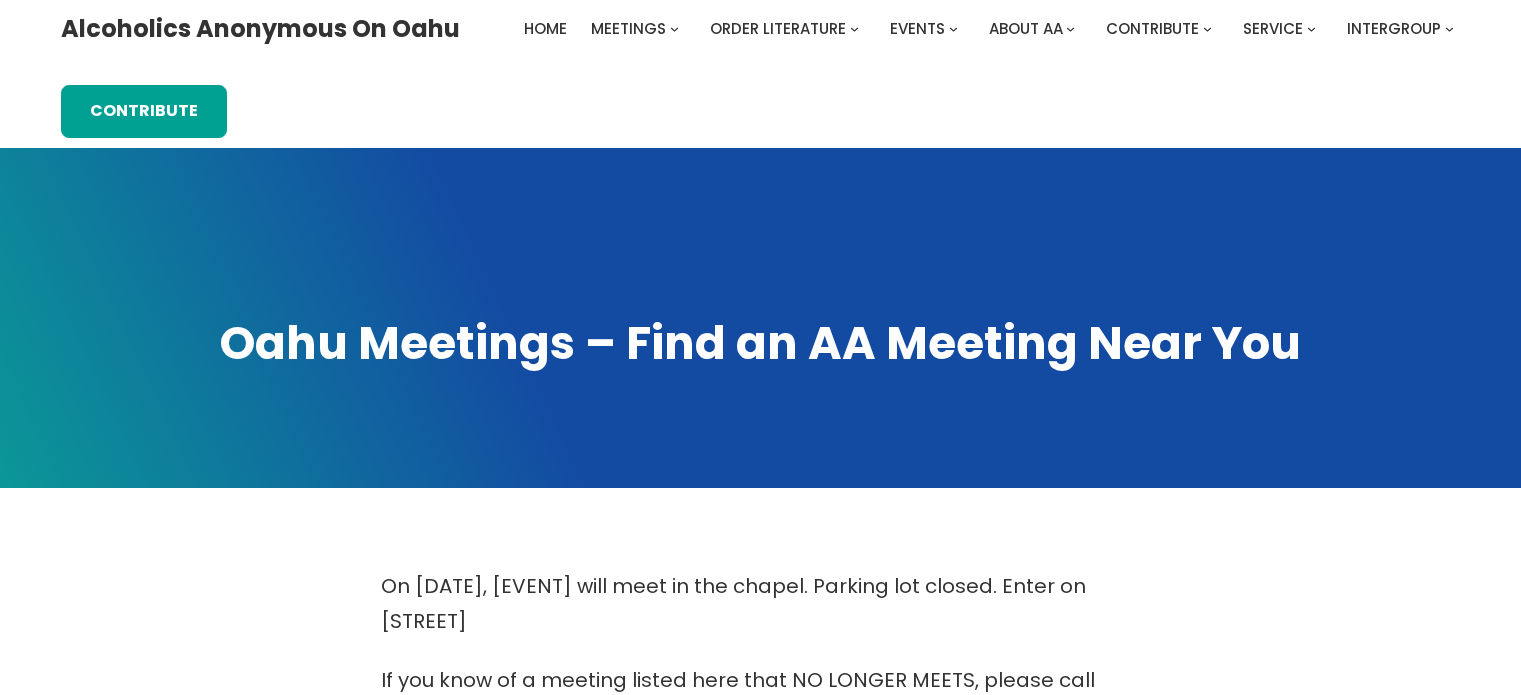 scroll, scrollTop: 0, scrollLeft: 0, axis: both 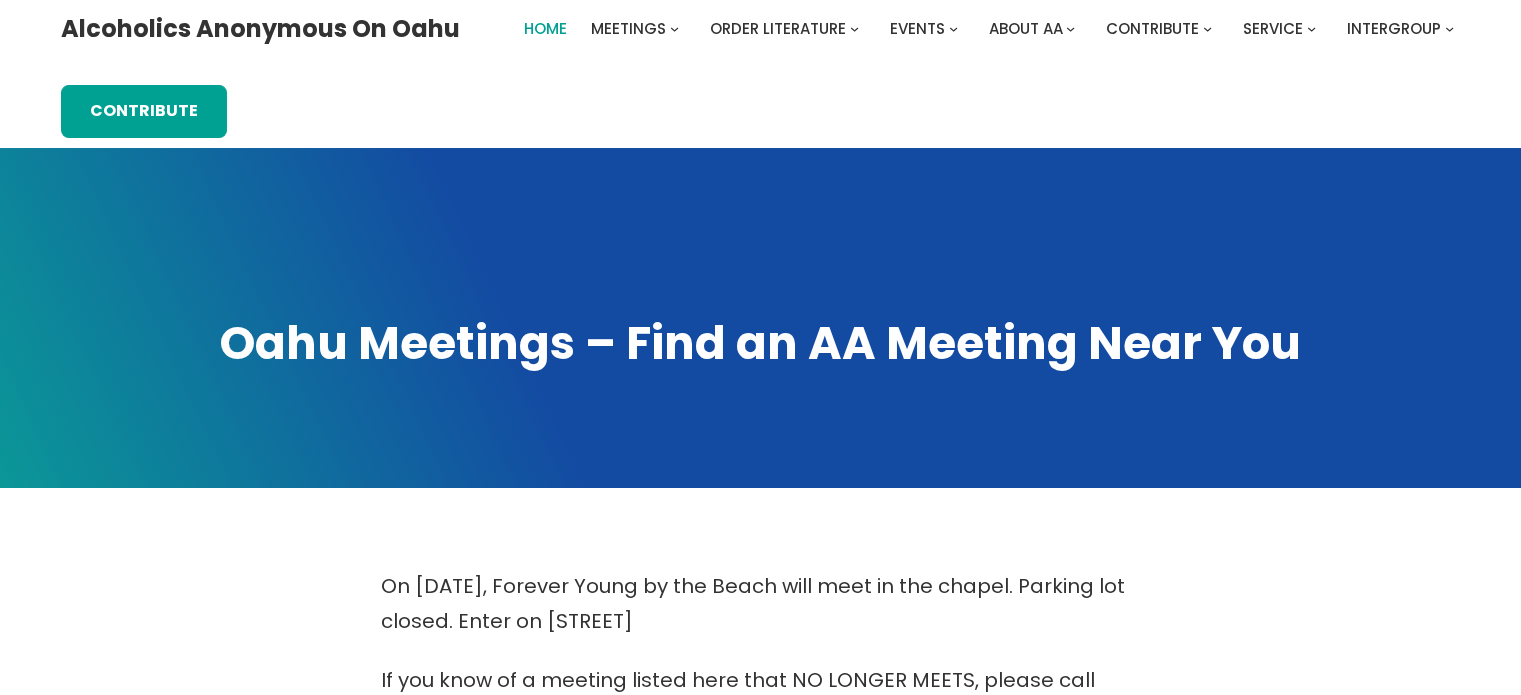 click on "Home" at bounding box center (545, 28) 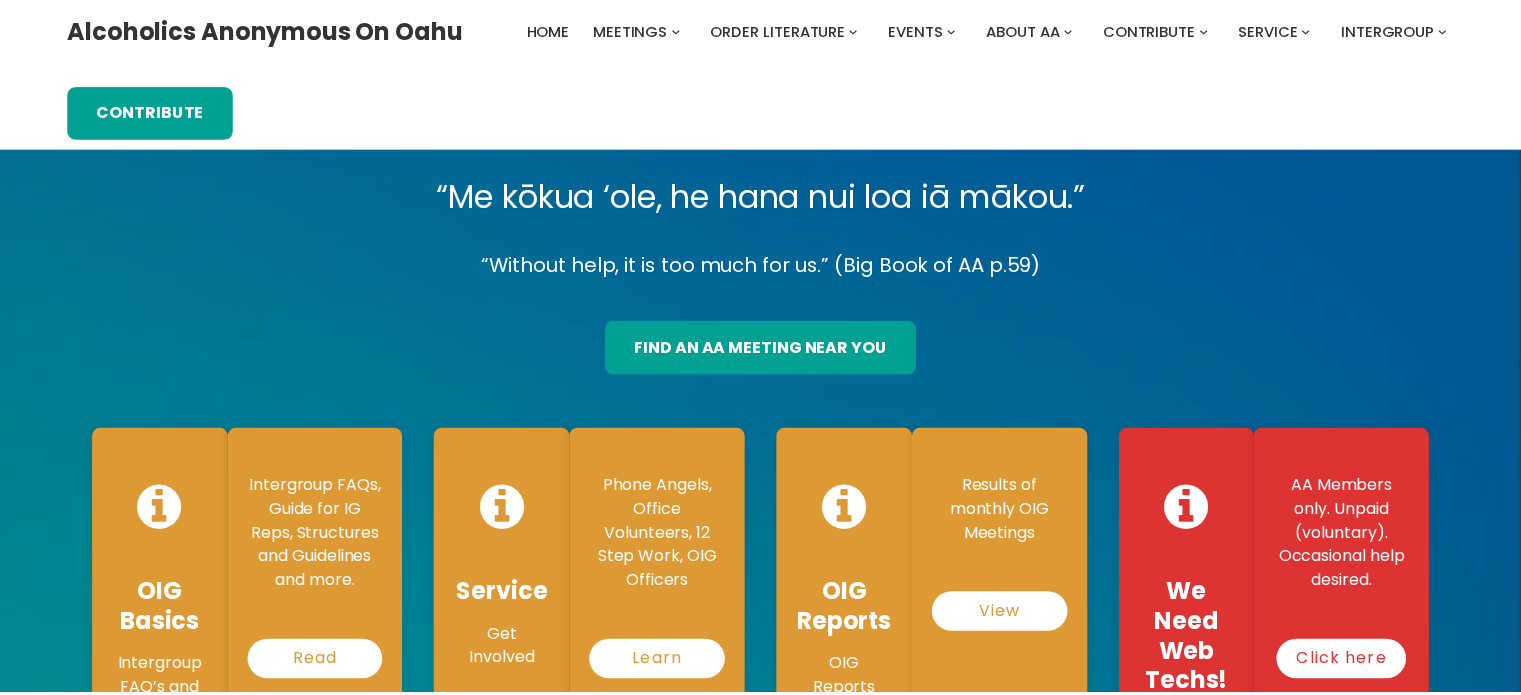 scroll, scrollTop: 0, scrollLeft: 0, axis: both 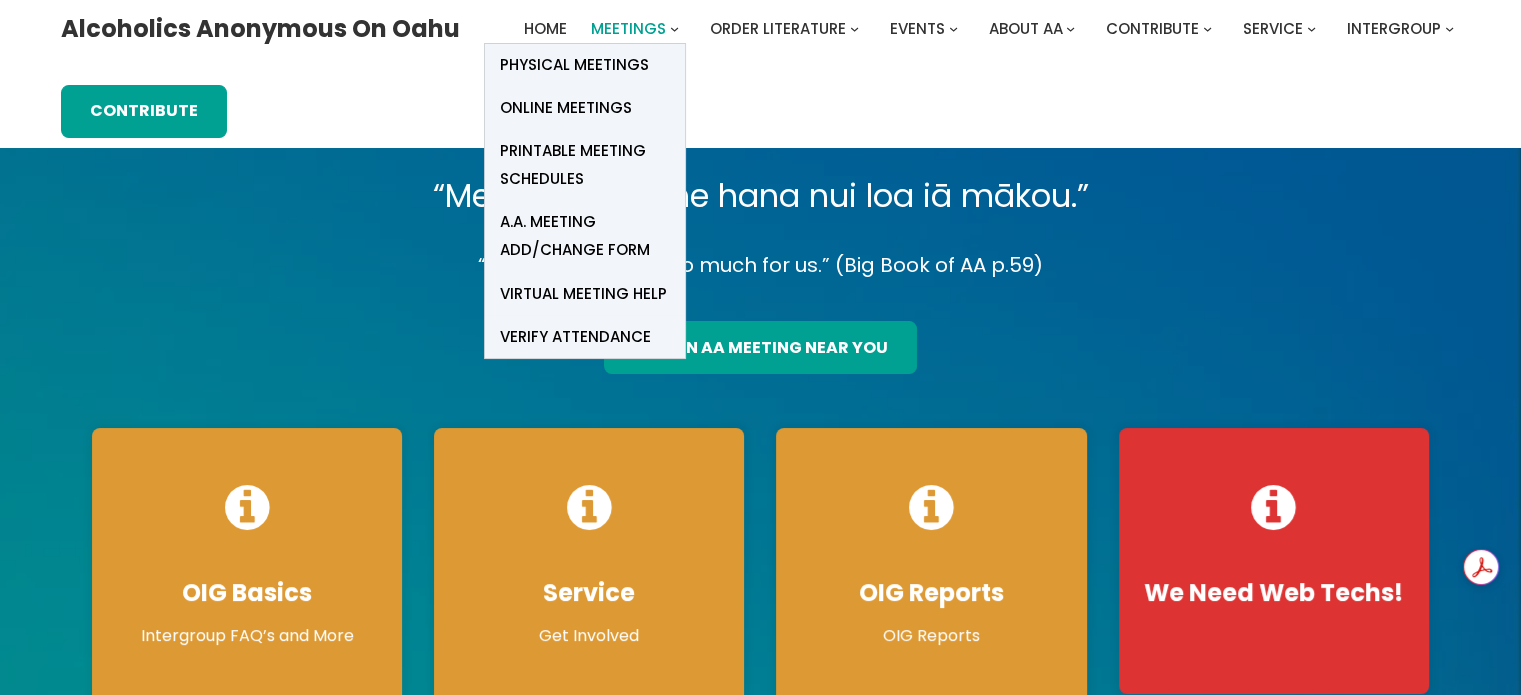 click on "Meetings" at bounding box center [628, 28] 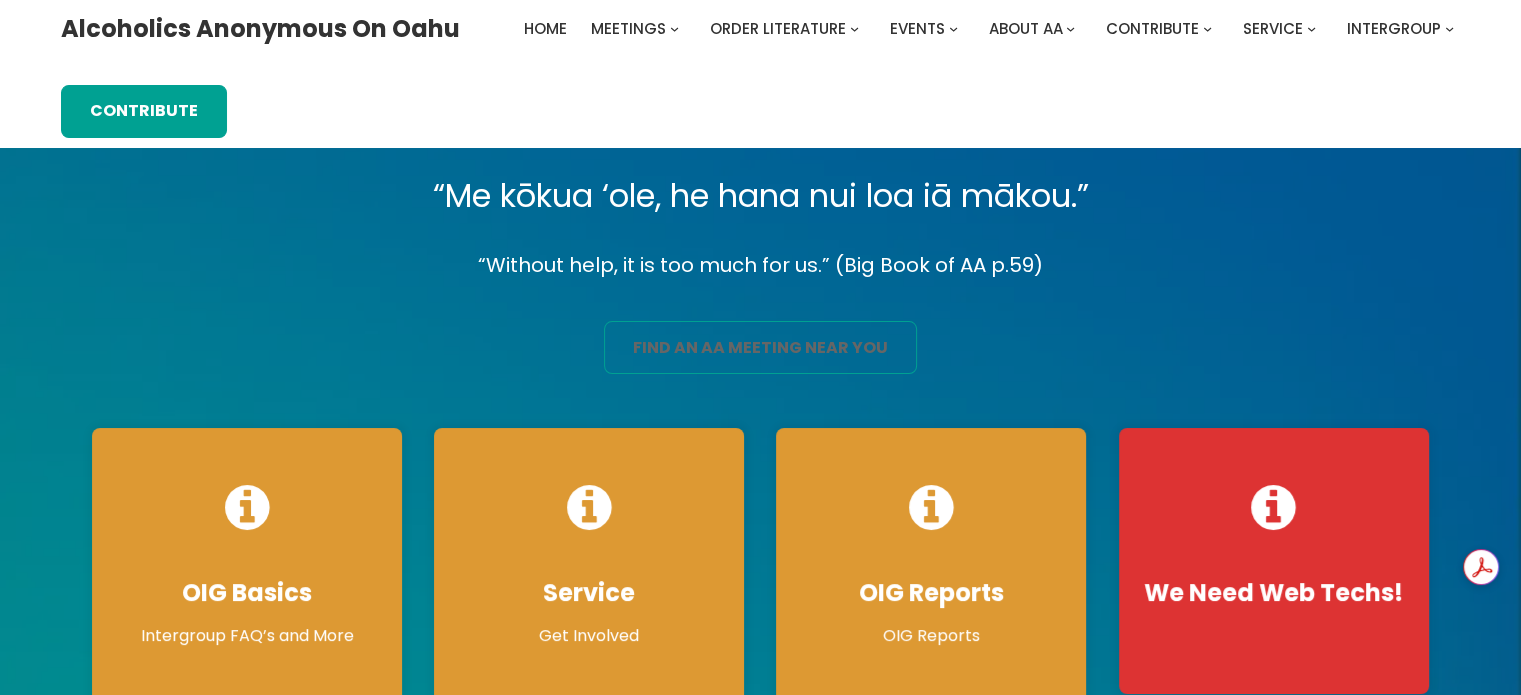 click on "find an aa meeting near you" at bounding box center [760, 347] 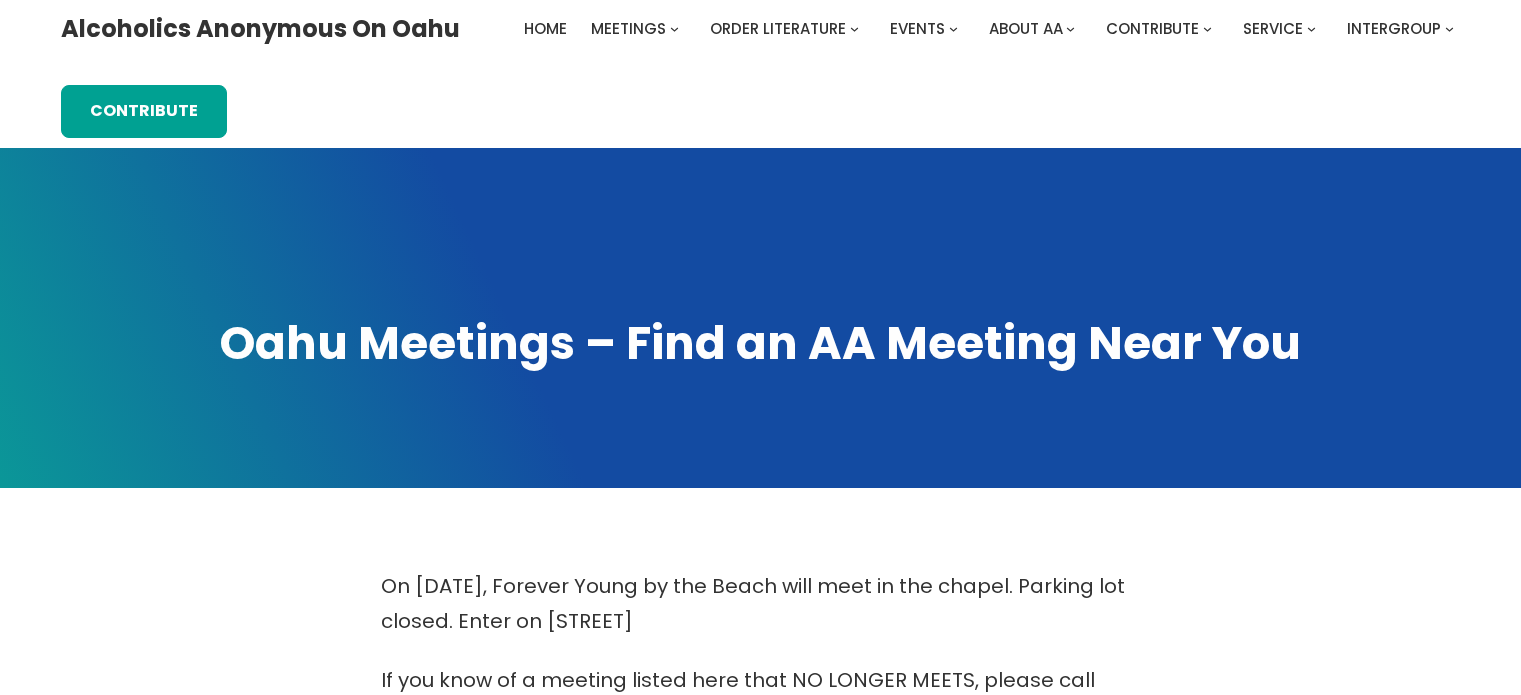 scroll, scrollTop: 0, scrollLeft: 0, axis: both 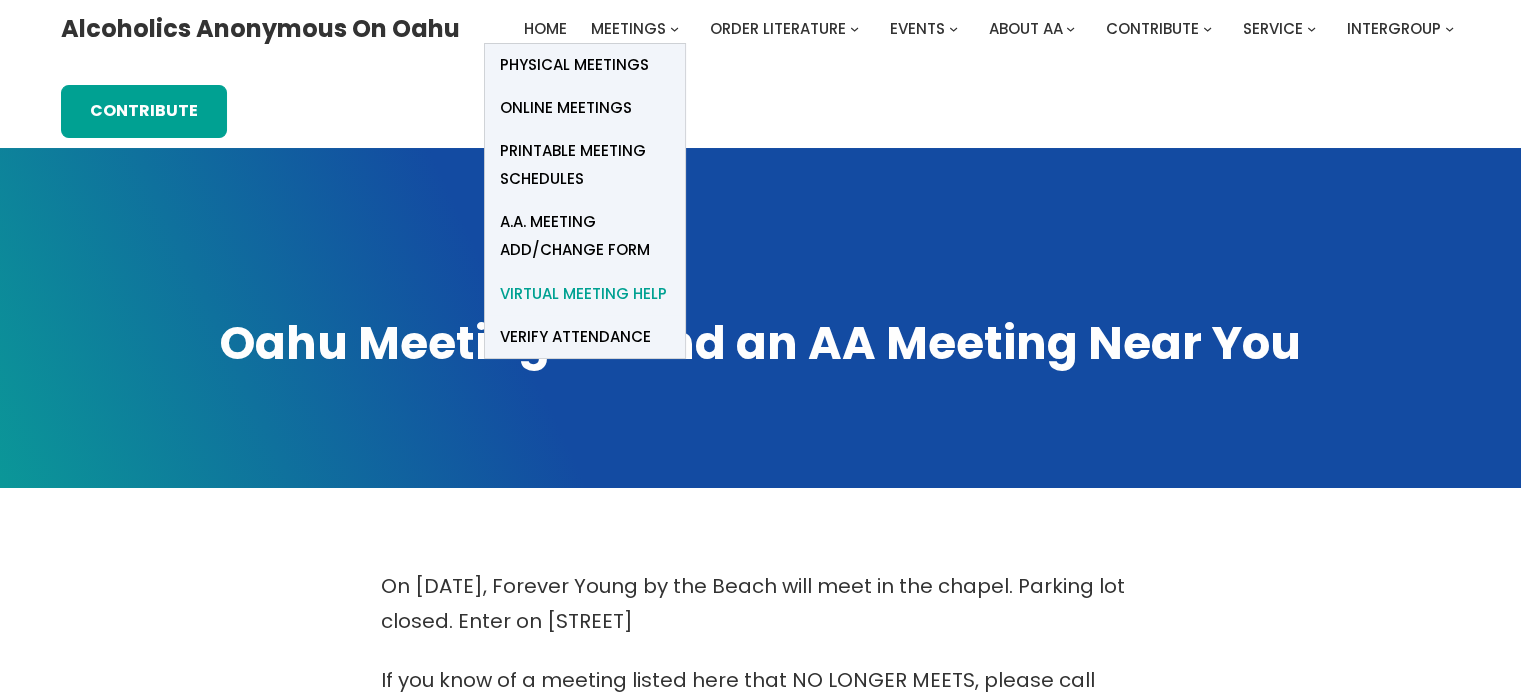 click on "Virtual Meeting Help" at bounding box center (583, 294) 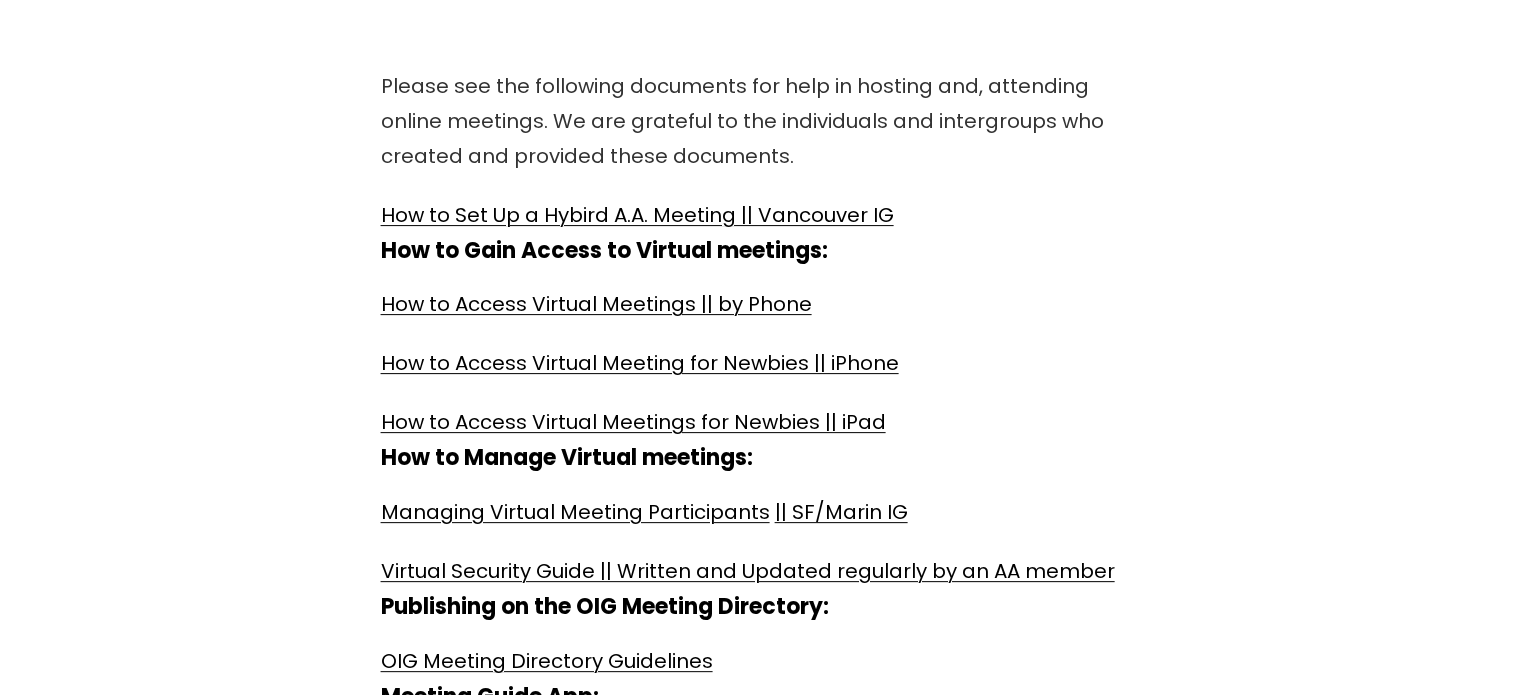 scroll, scrollTop: 500, scrollLeft: 0, axis: vertical 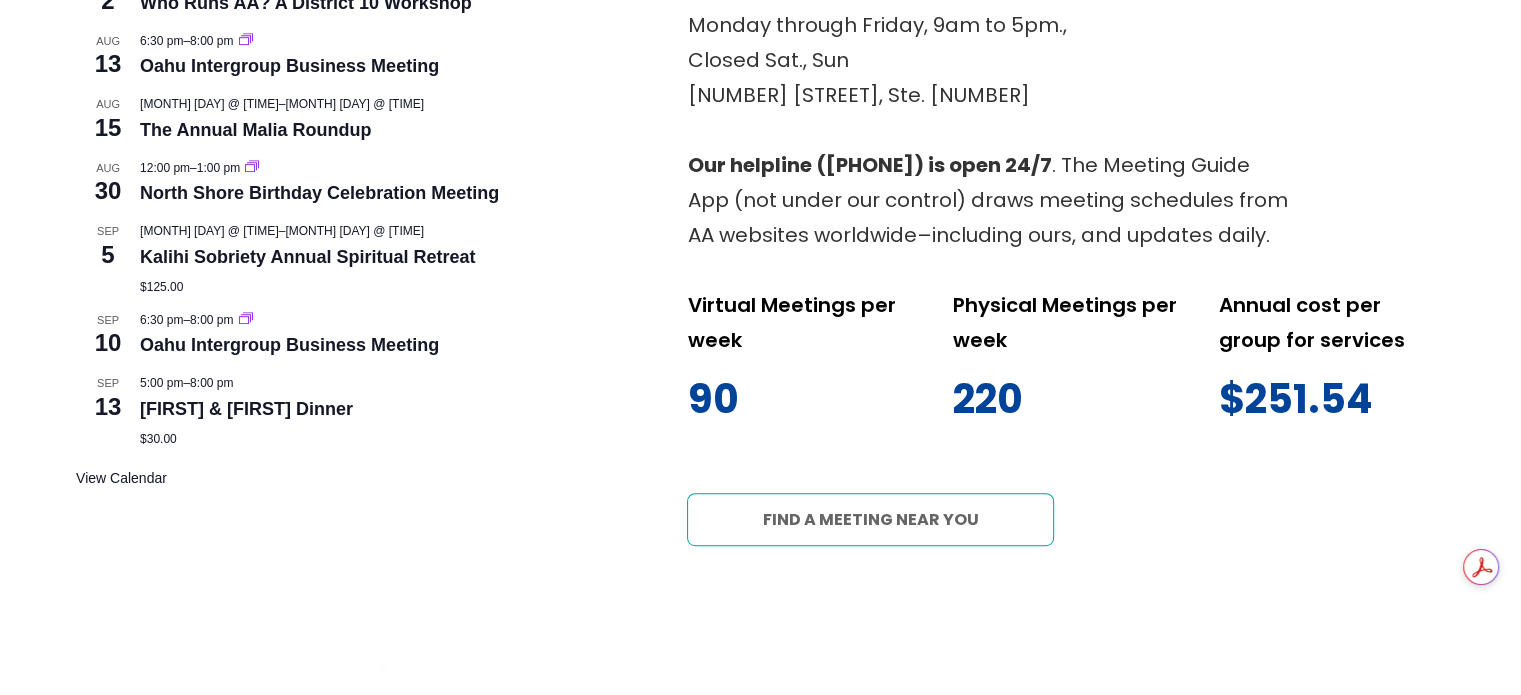 click on "Find a meeting near you" at bounding box center [870, 519] 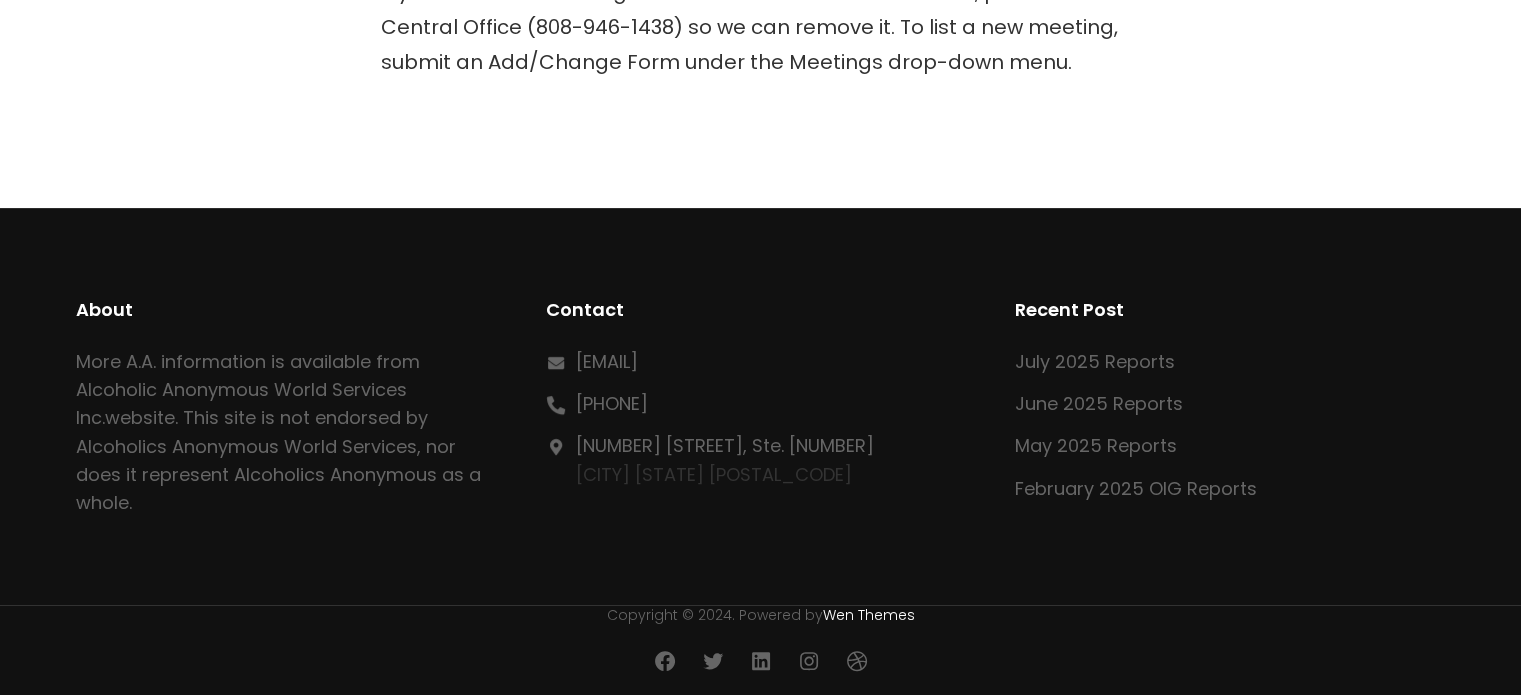 scroll, scrollTop: 689, scrollLeft: 0, axis: vertical 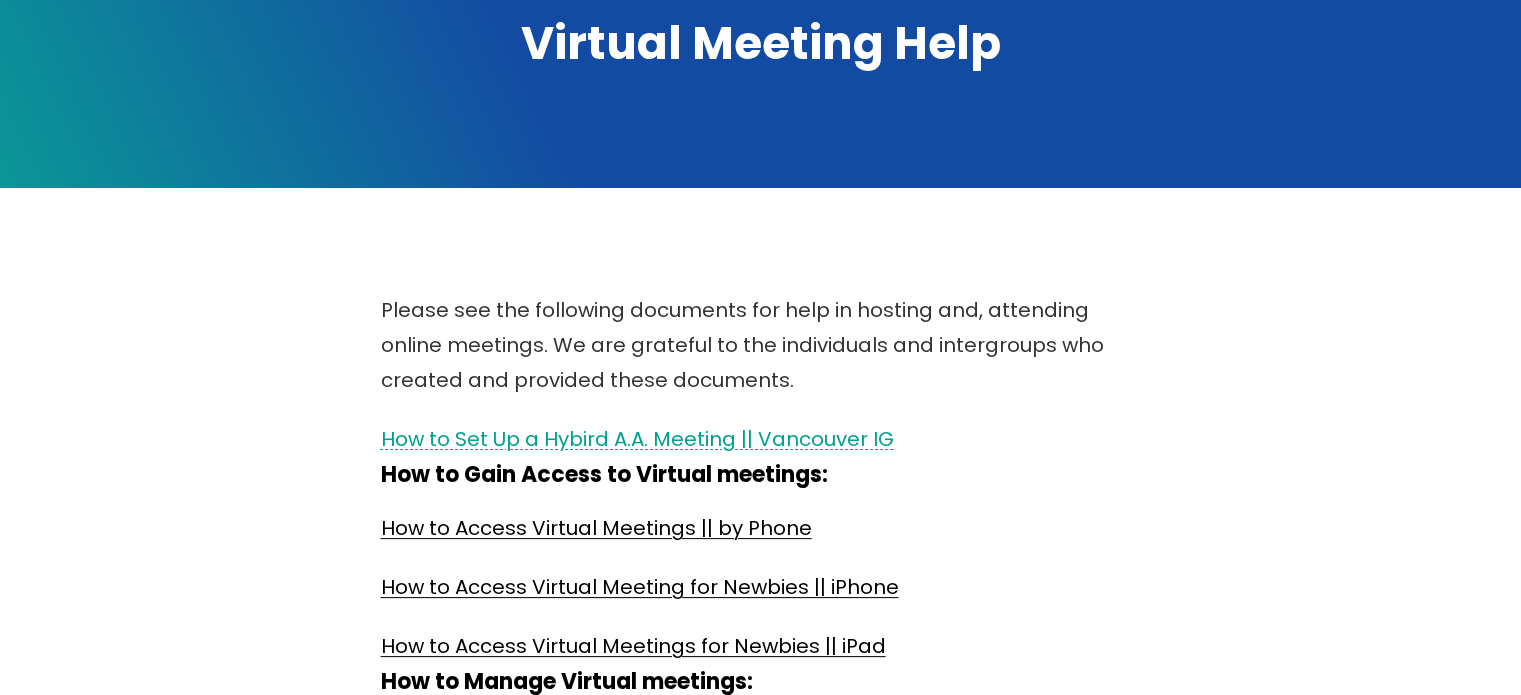 click on "How to Set Up a Hybird A.A. Meeting || Vancouver IG" at bounding box center [637, 439] 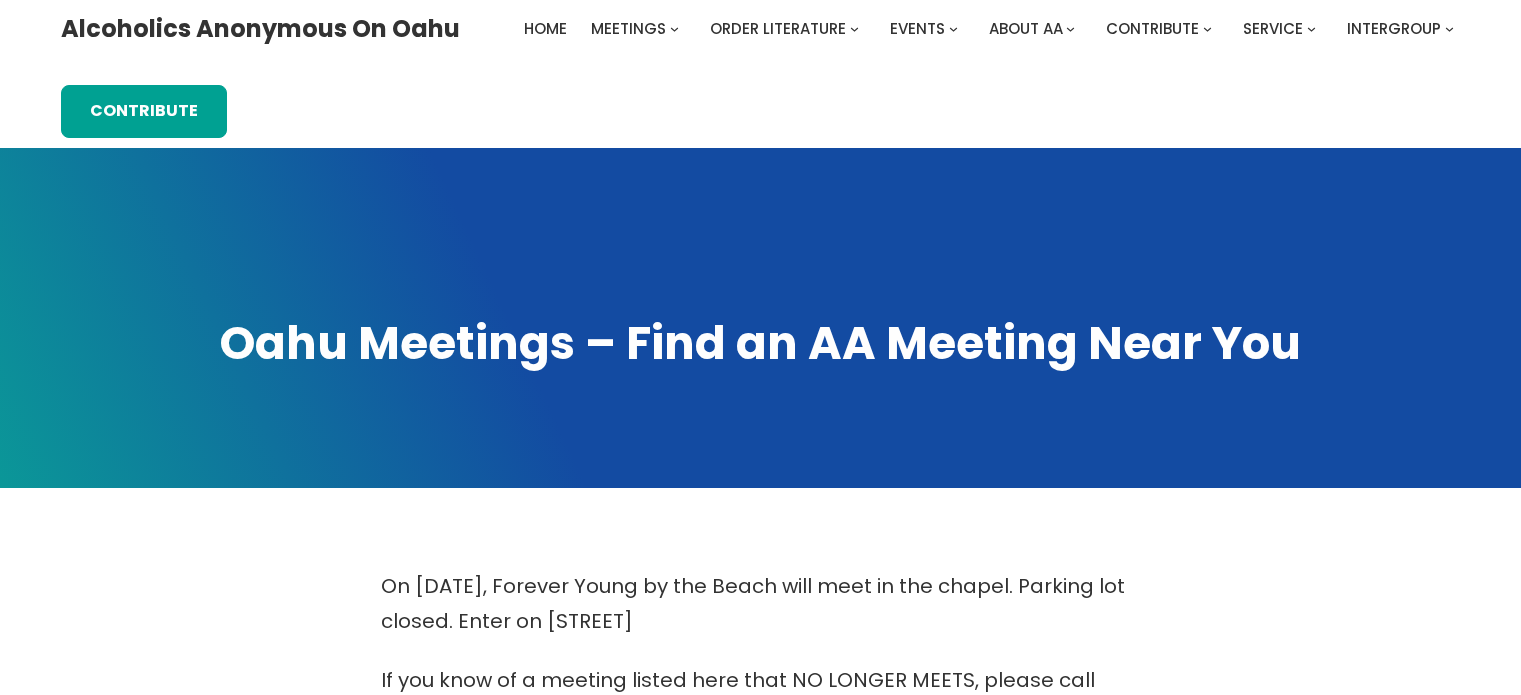 scroll, scrollTop: 0, scrollLeft: 0, axis: both 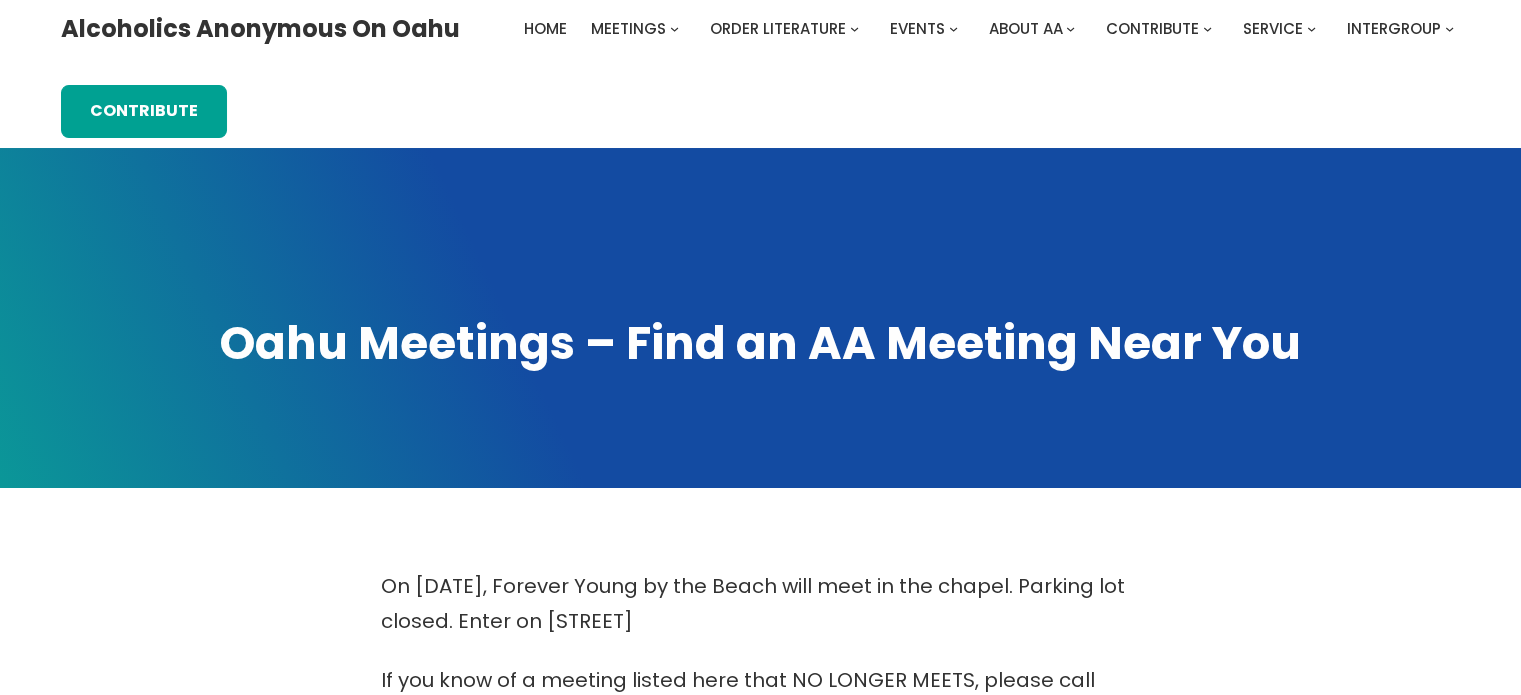 click on "Oahu Meetings – Find an AA Meeting Near You" at bounding box center (761, 343) 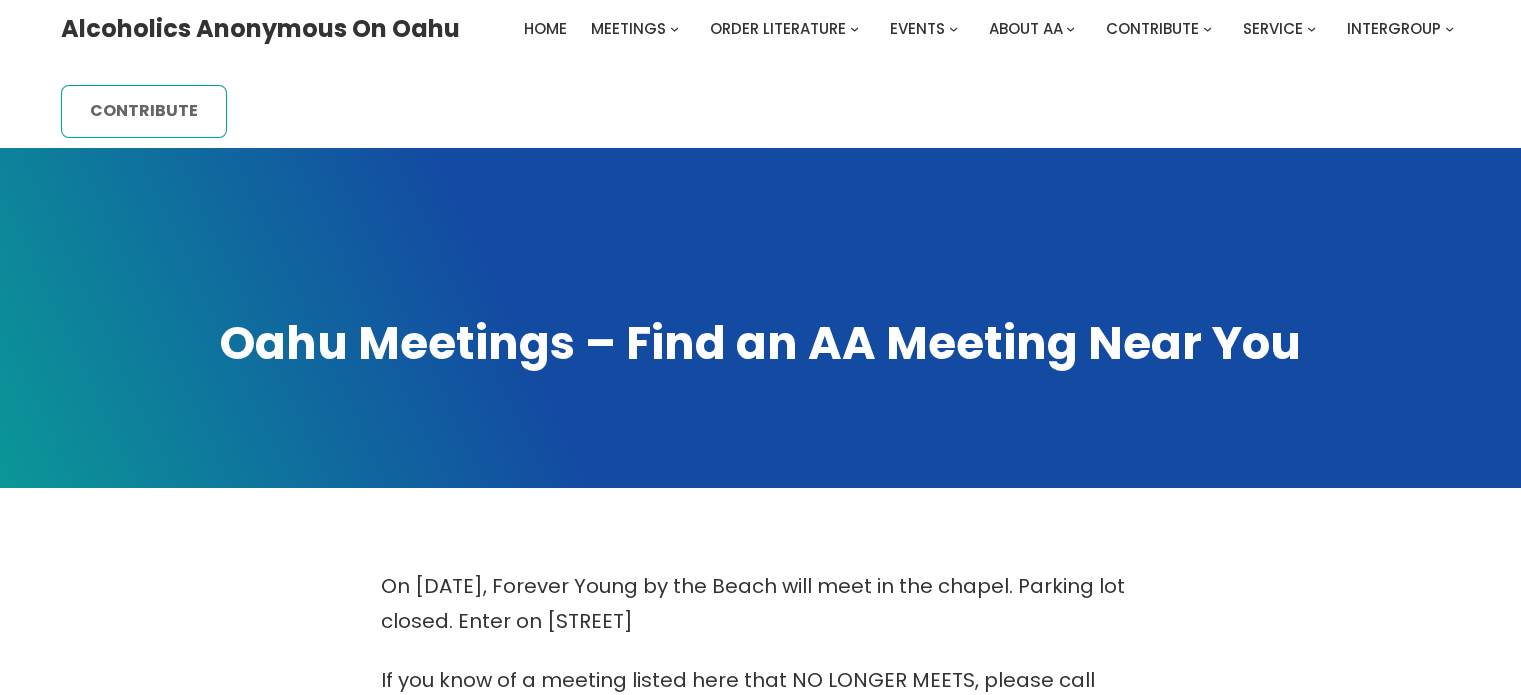 click on "Contribute" at bounding box center [144, 111] 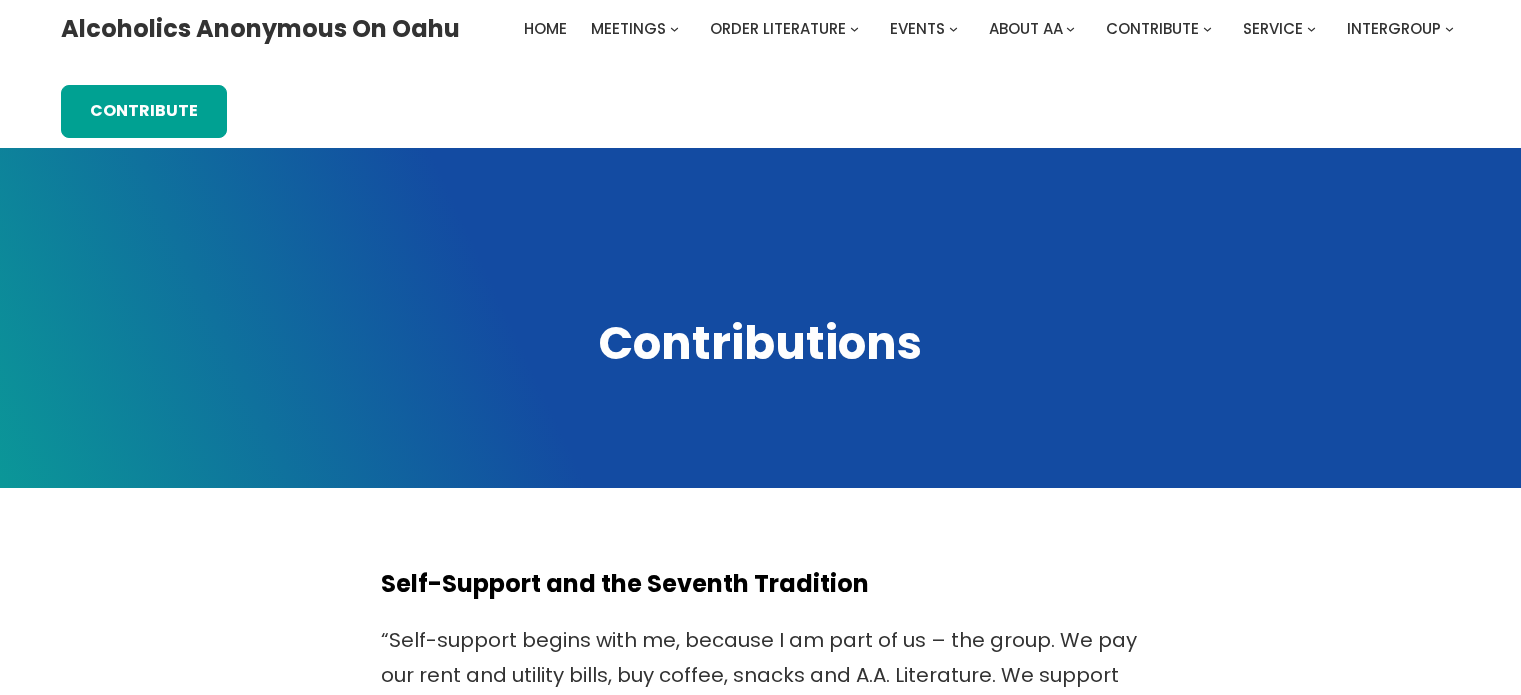 scroll, scrollTop: 0, scrollLeft: 0, axis: both 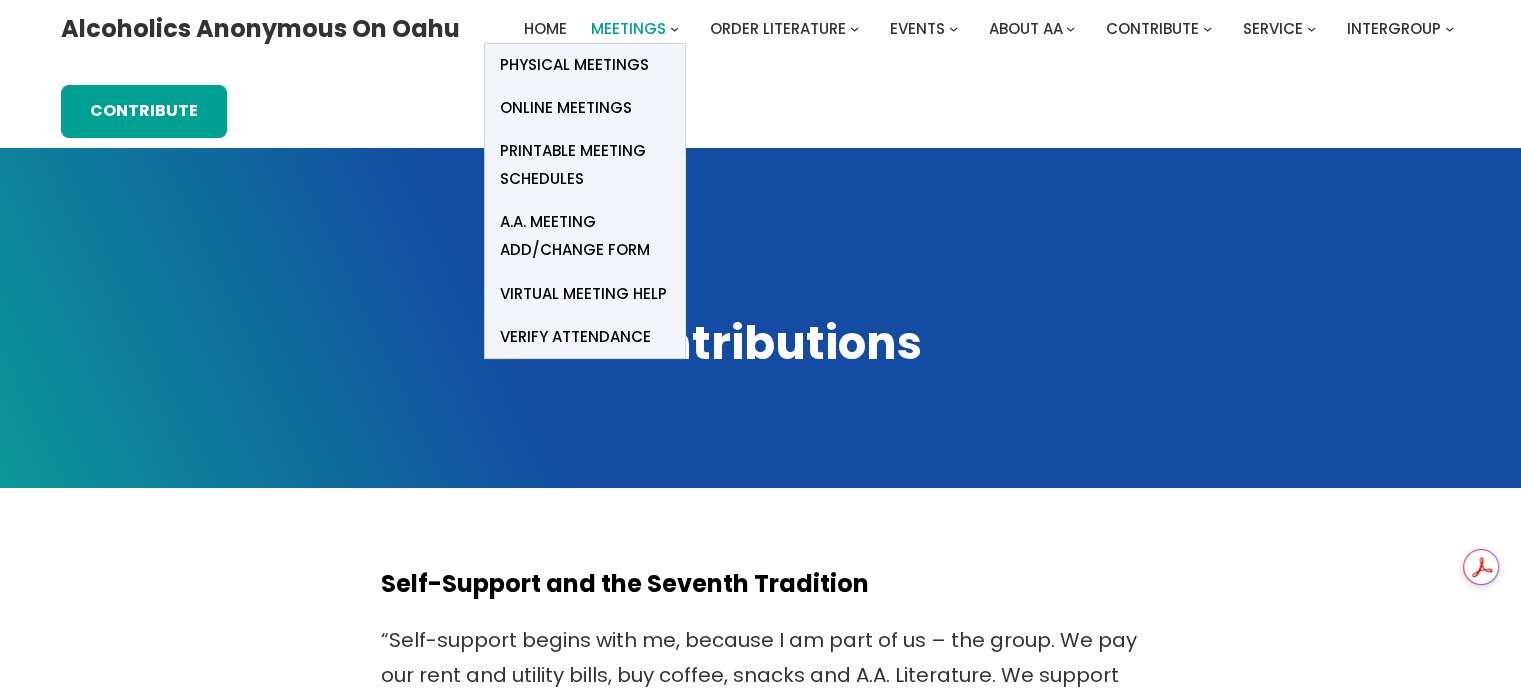 click on "Meetings" at bounding box center (628, 28) 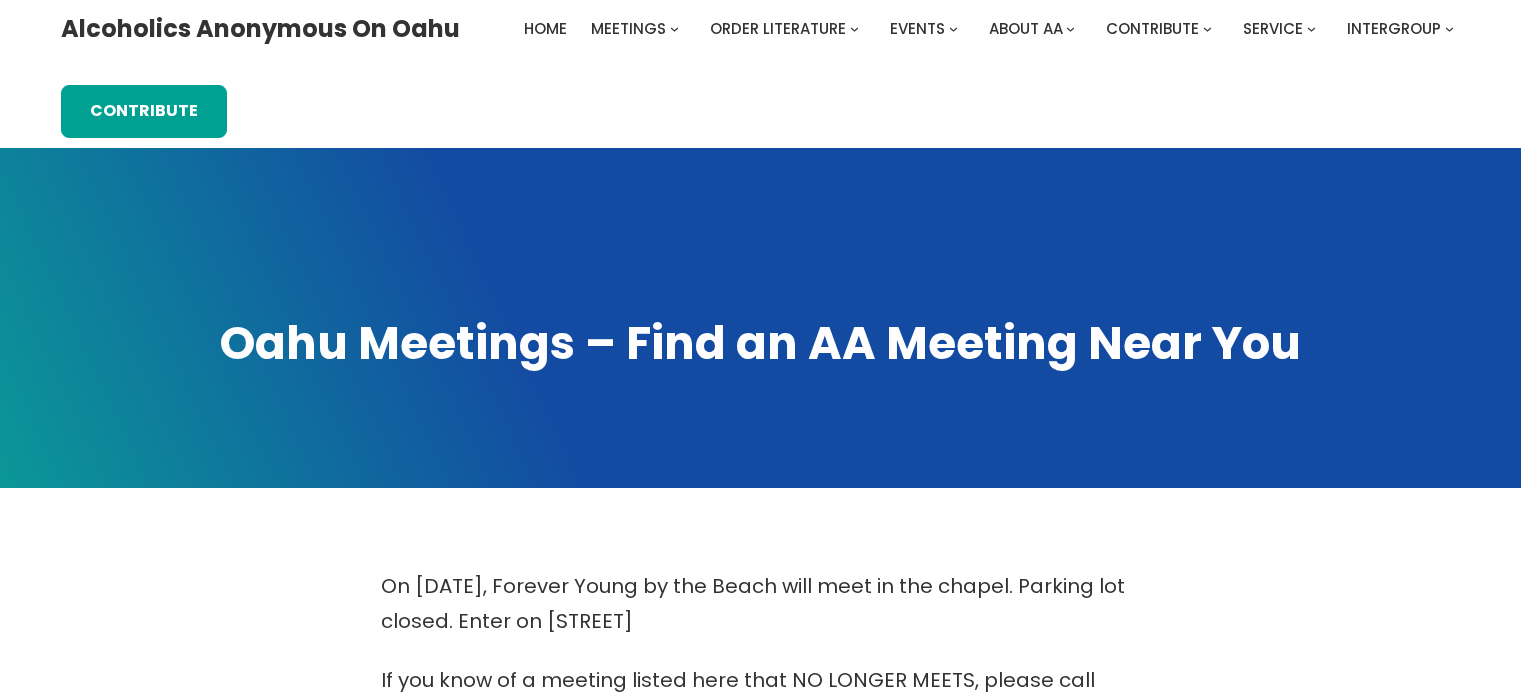 scroll, scrollTop: 0, scrollLeft: 0, axis: both 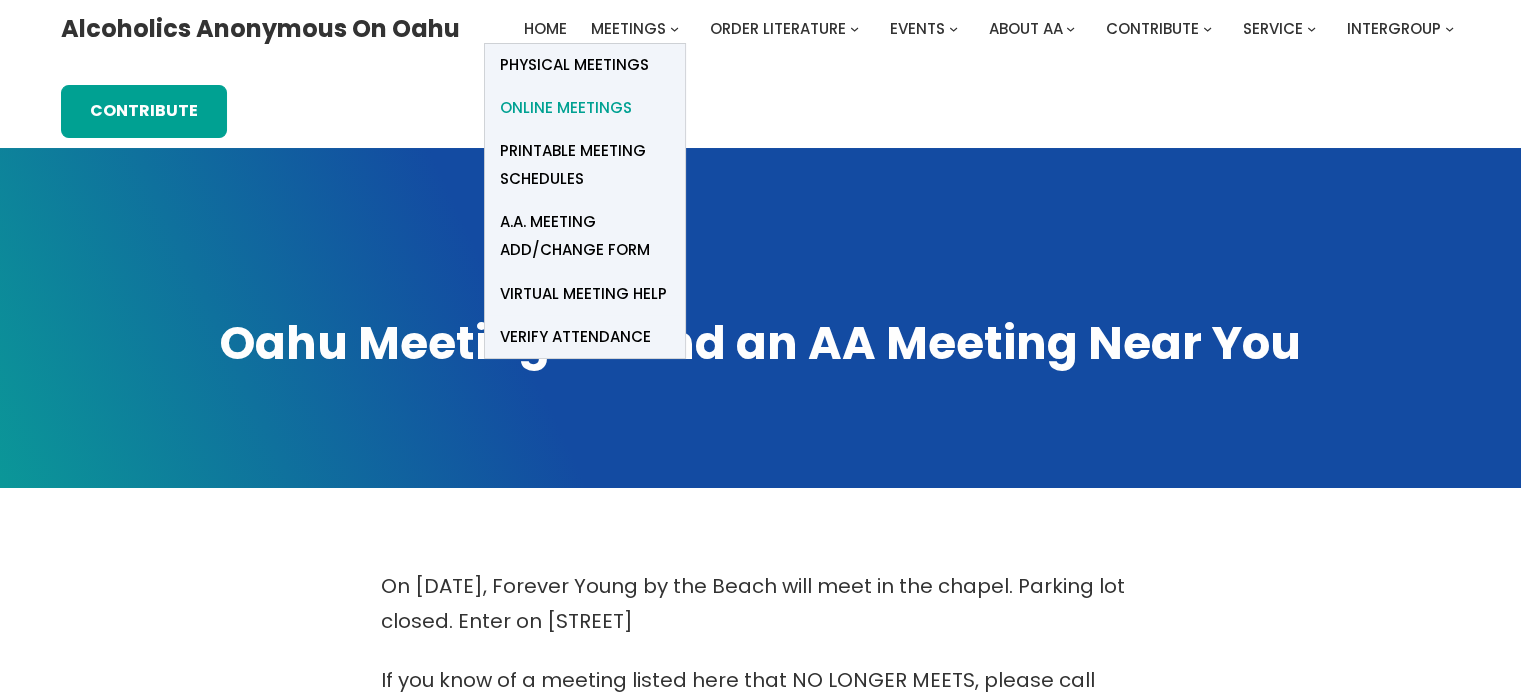 click on "Online Meetings" at bounding box center [566, 108] 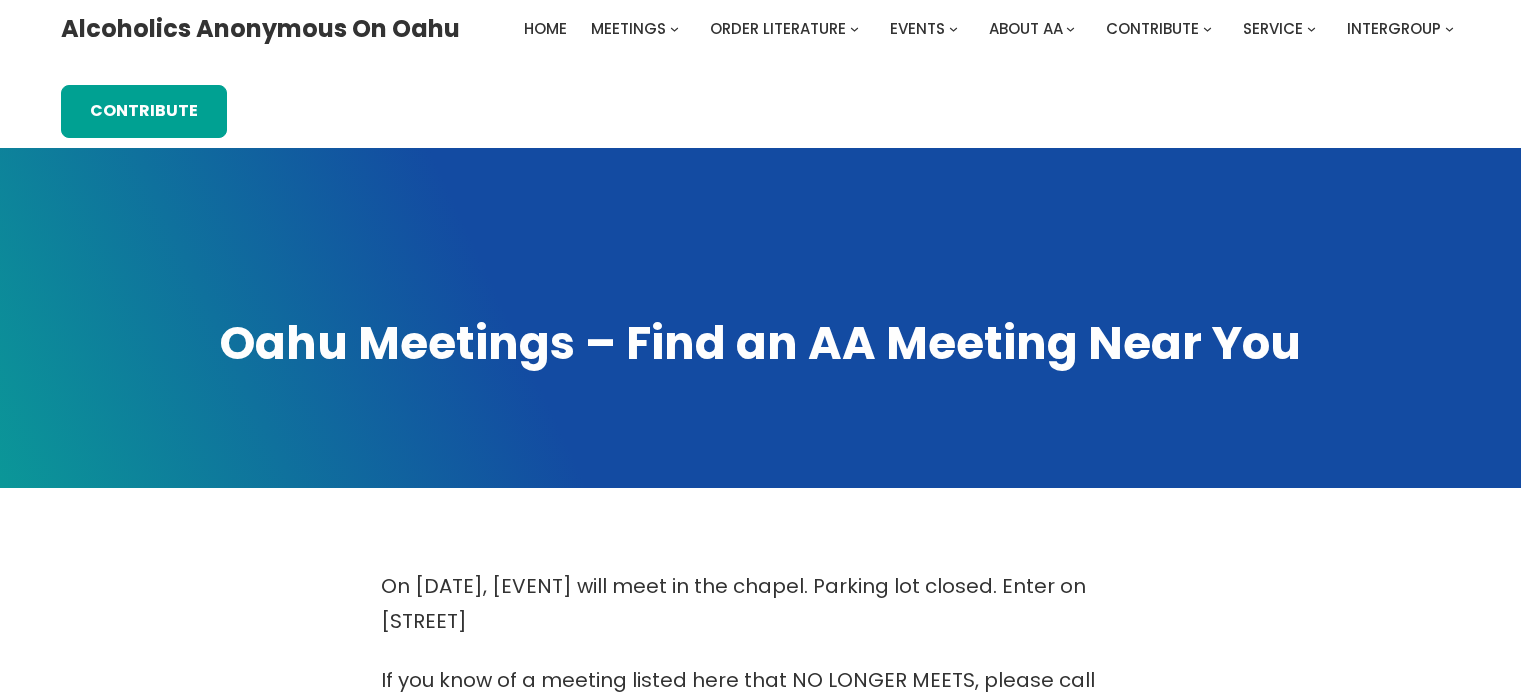 scroll, scrollTop: 0, scrollLeft: 0, axis: both 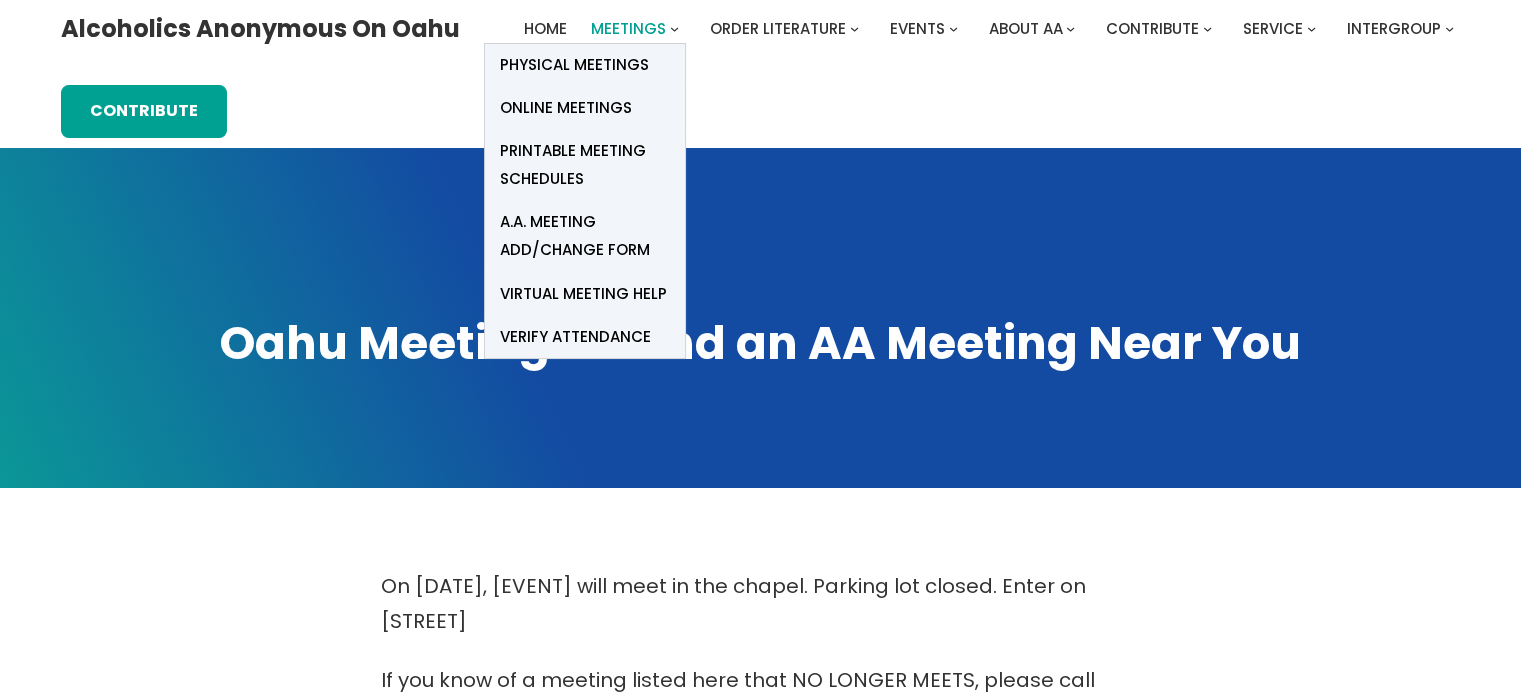 click on "Meetings" at bounding box center [628, 28] 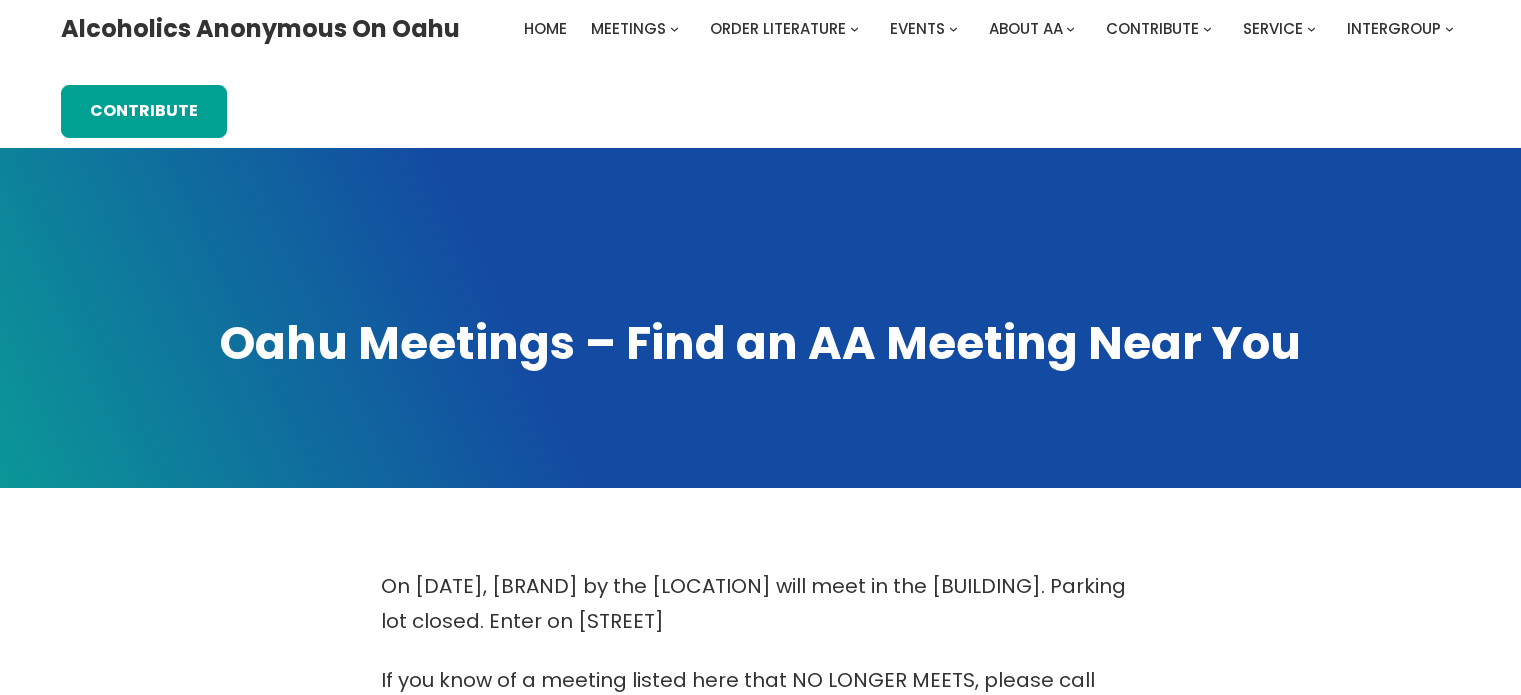 scroll, scrollTop: 0, scrollLeft: 0, axis: both 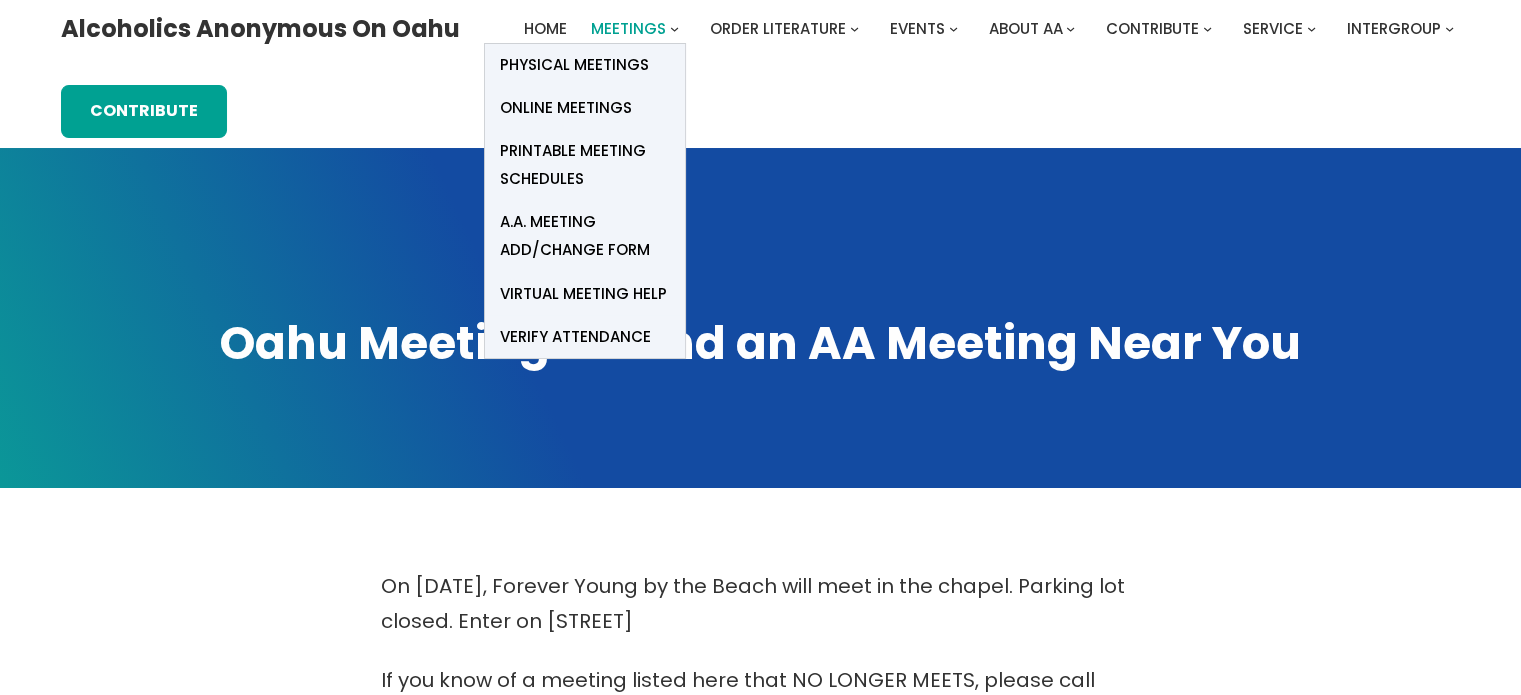 click on "Meetings" at bounding box center [628, 28] 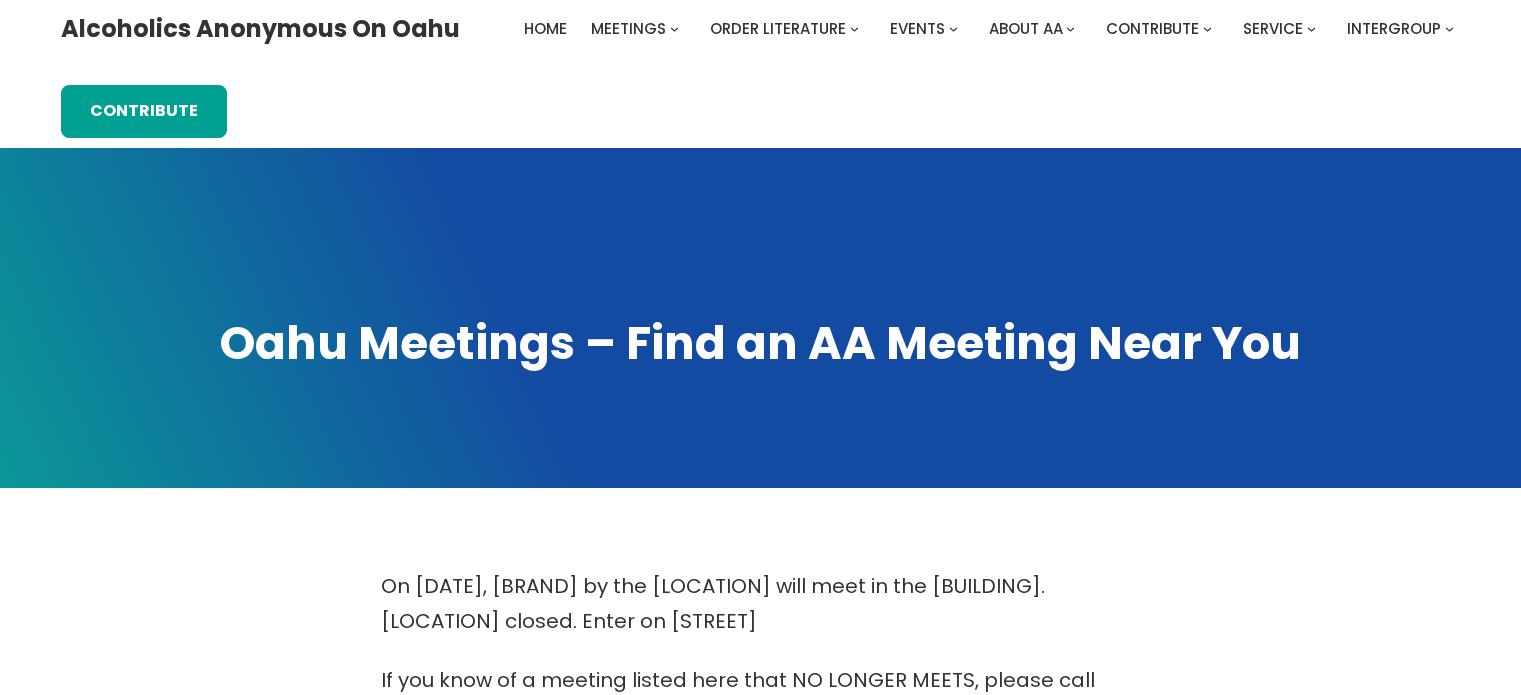 scroll, scrollTop: 0, scrollLeft: 0, axis: both 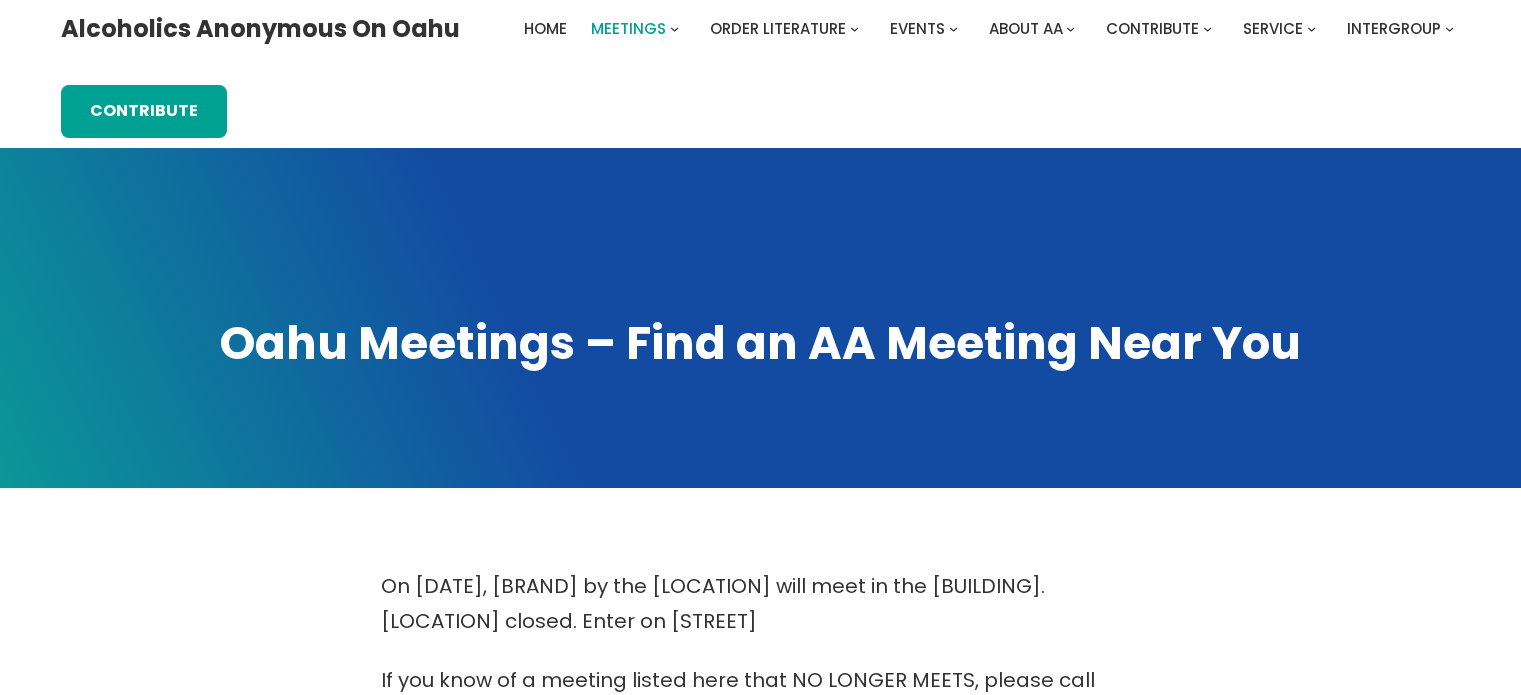 click on "Meetings" at bounding box center [628, 28] 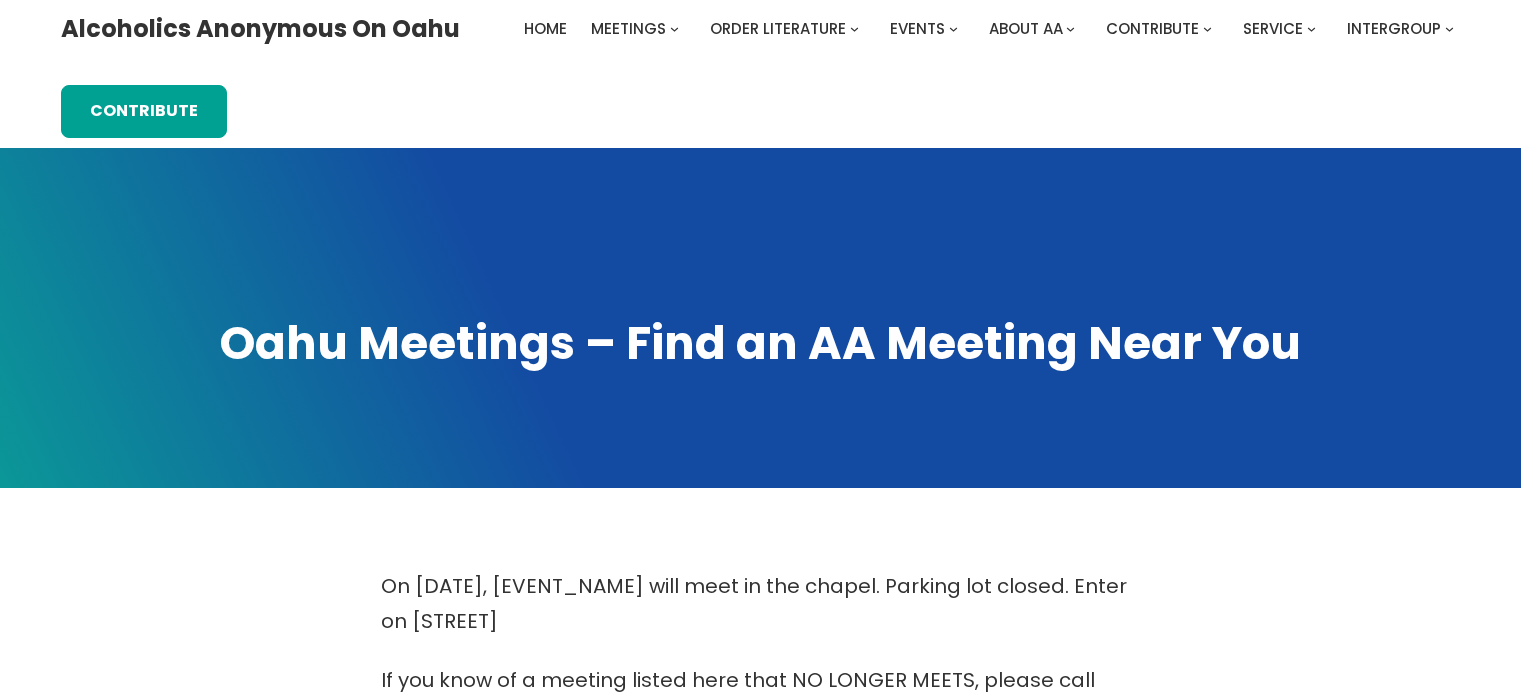 scroll, scrollTop: 0, scrollLeft: 0, axis: both 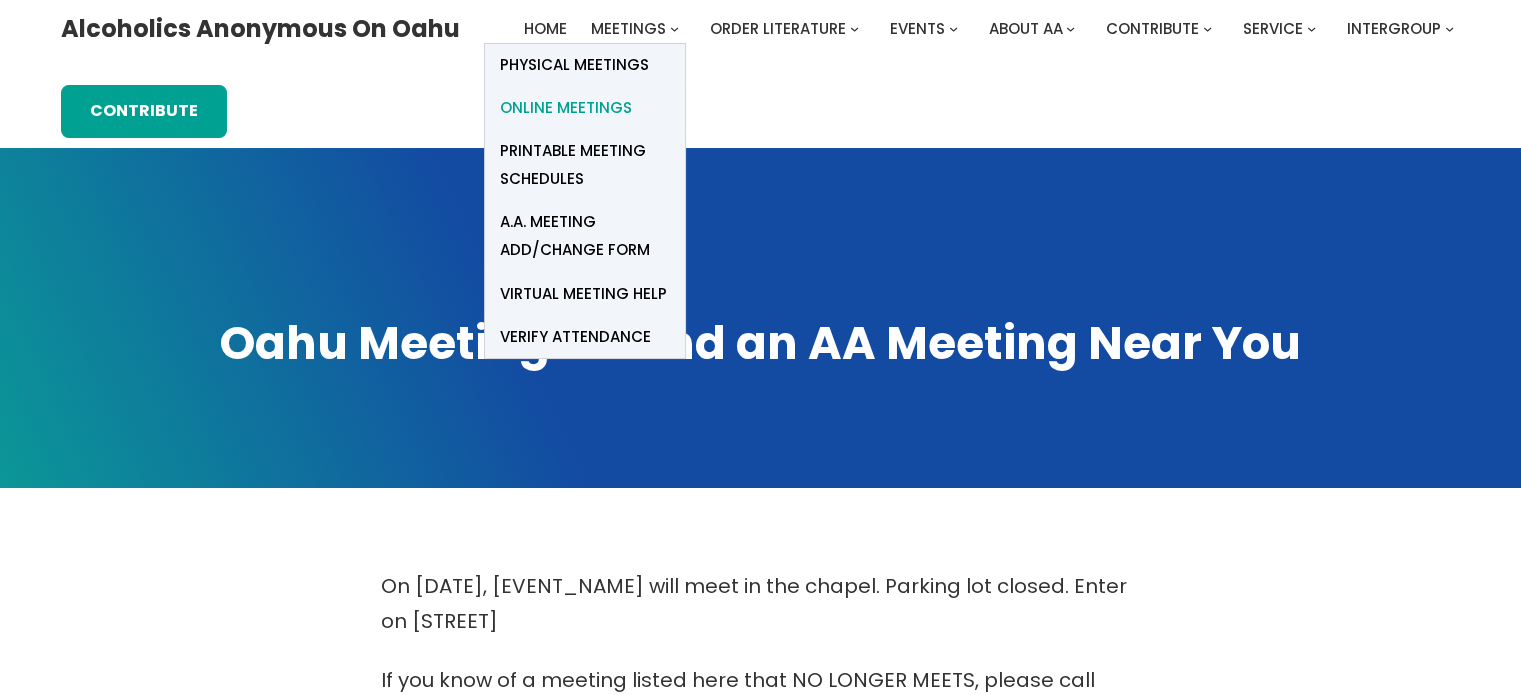click on "Online Meetings" at bounding box center (566, 108) 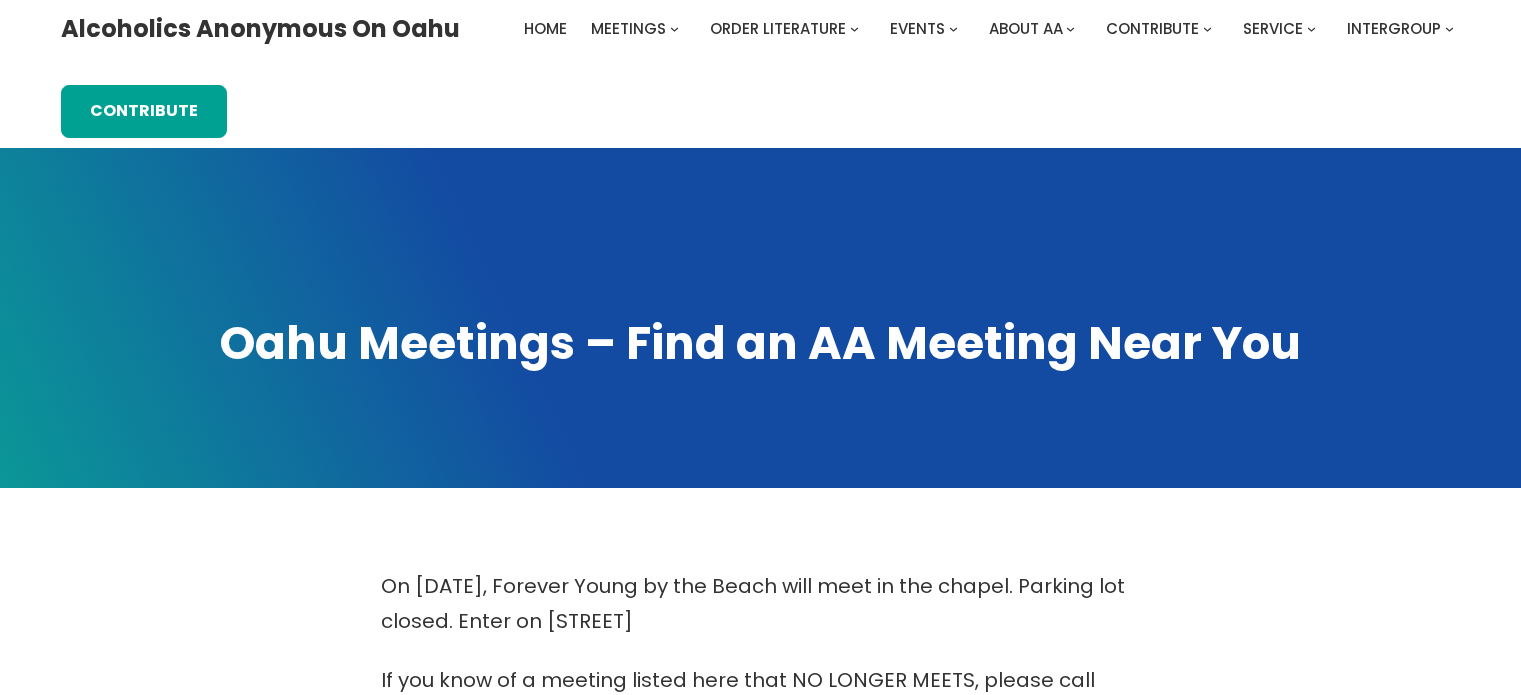 scroll, scrollTop: 0, scrollLeft: 0, axis: both 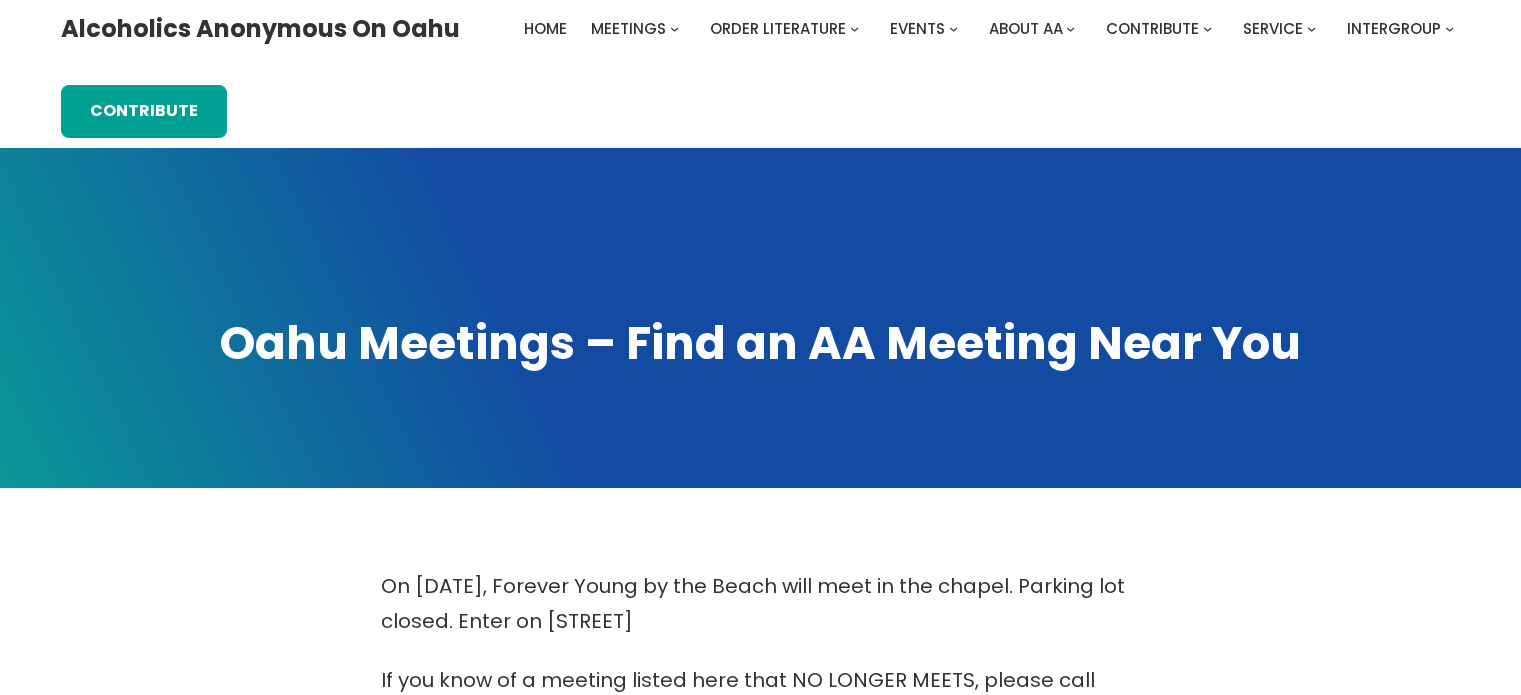 click at bounding box center (760, 318) 